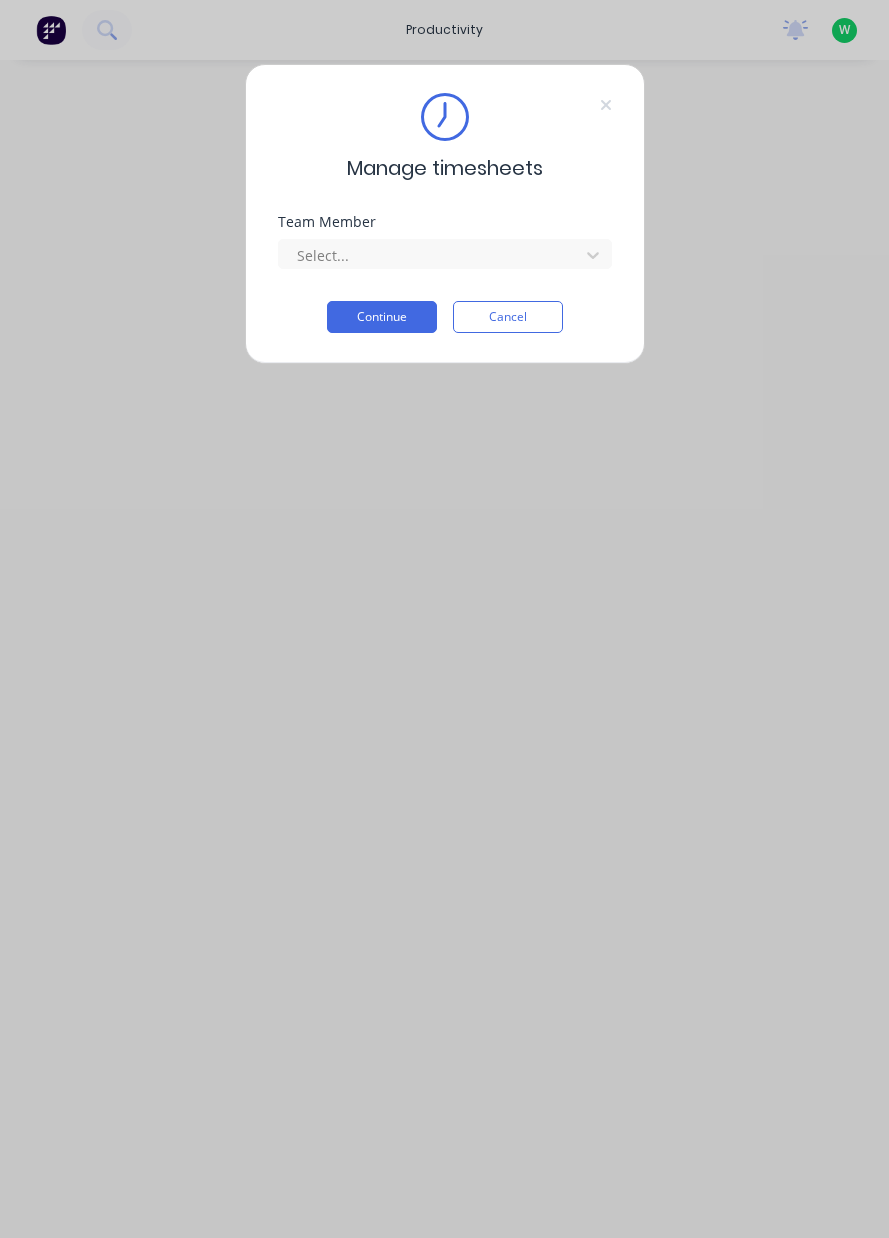 scroll, scrollTop: 0, scrollLeft: 0, axis: both 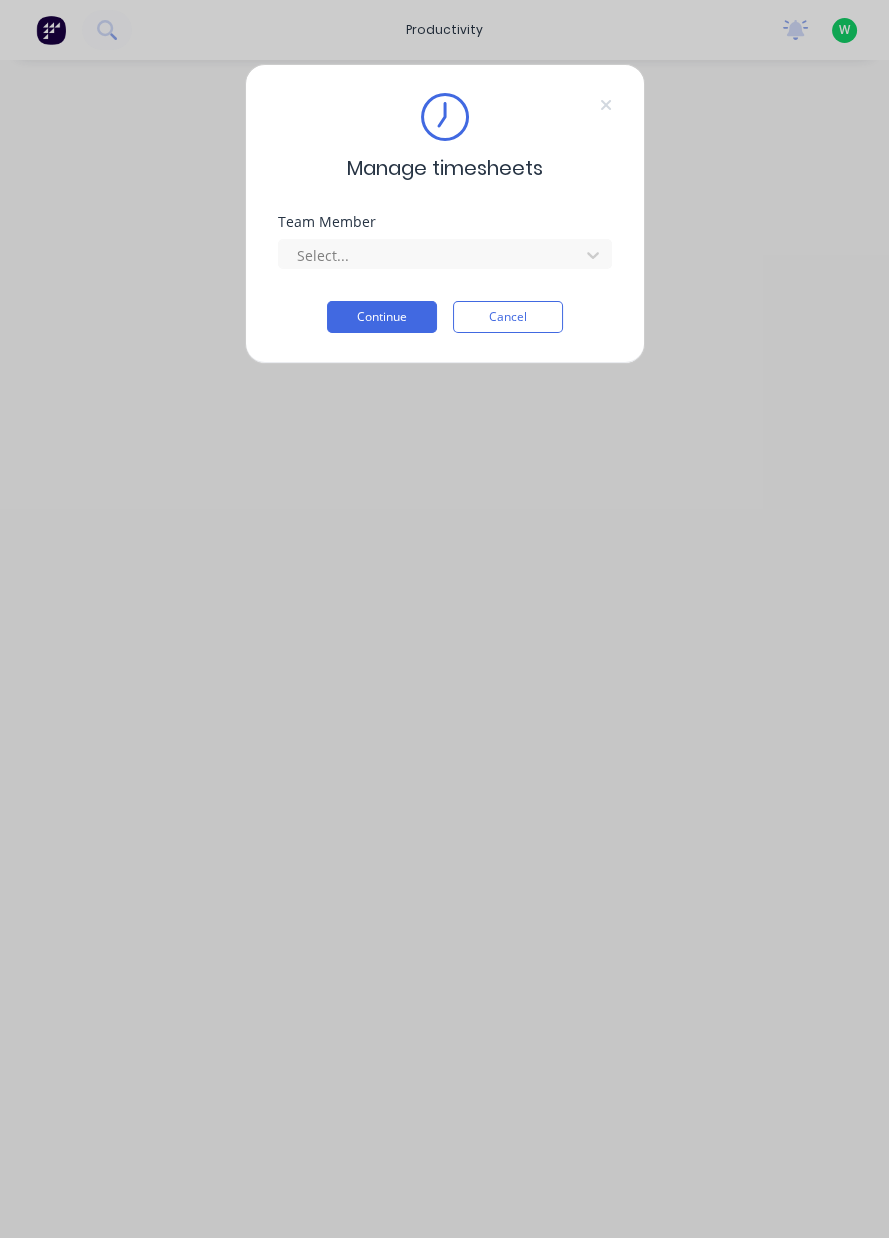 click on "Cancel" at bounding box center [508, 317] 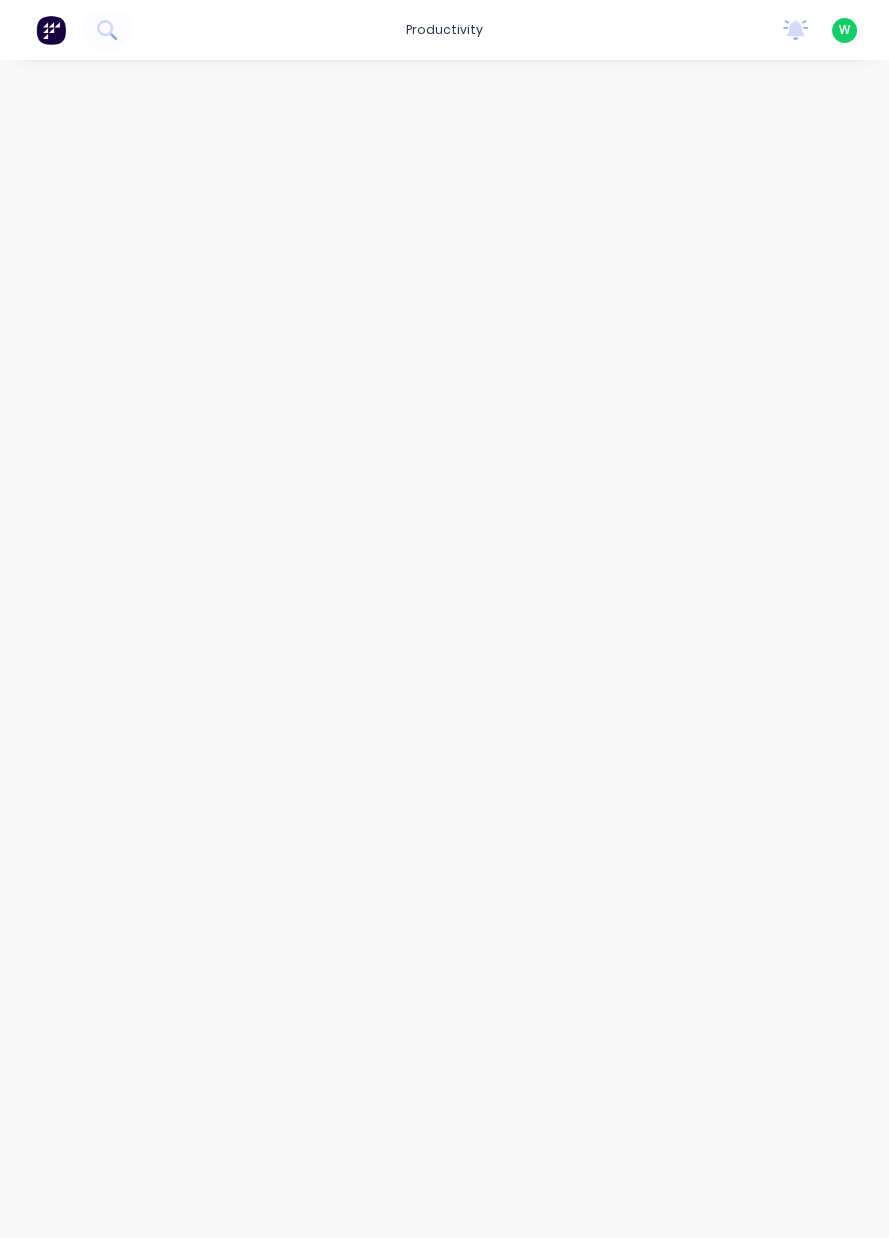 click at bounding box center (51, 30) 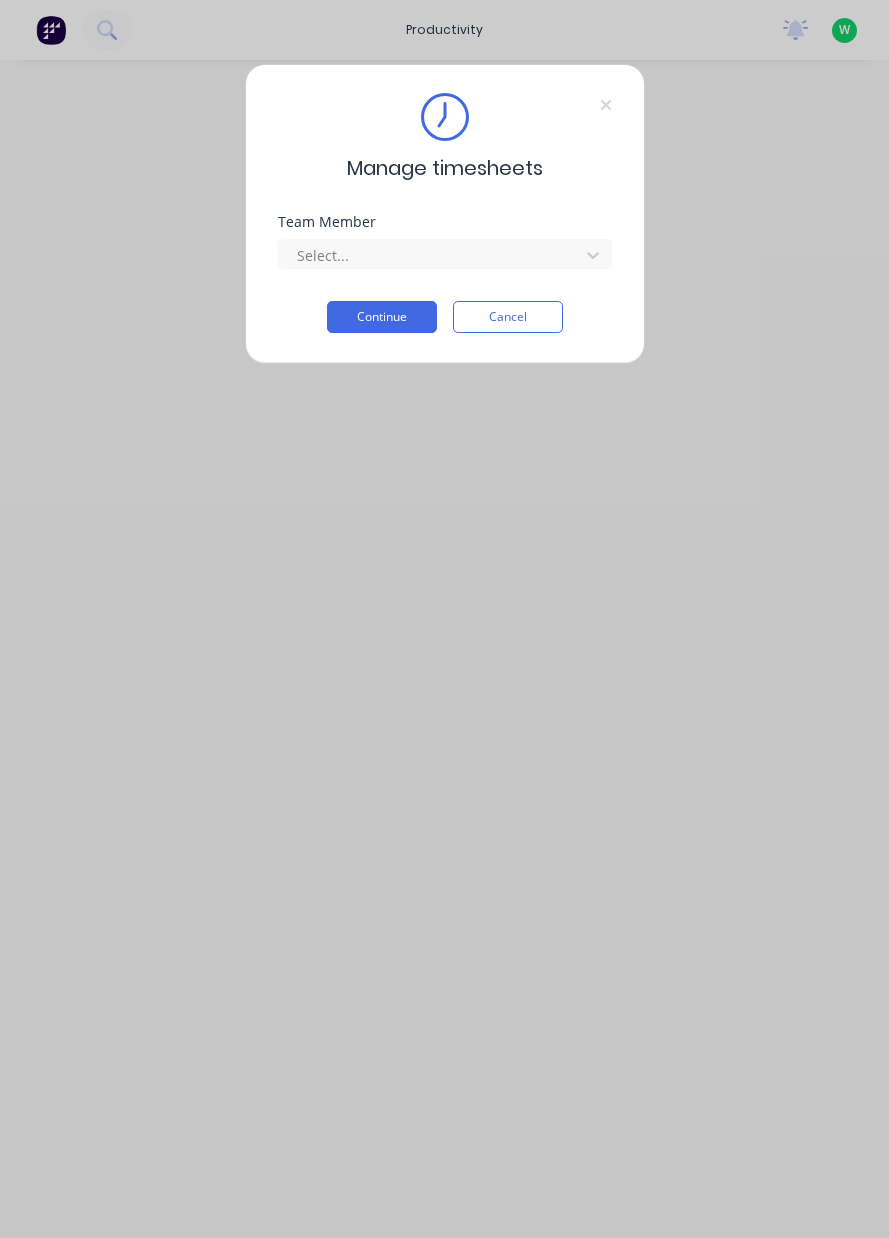 scroll, scrollTop: 0, scrollLeft: 0, axis: both 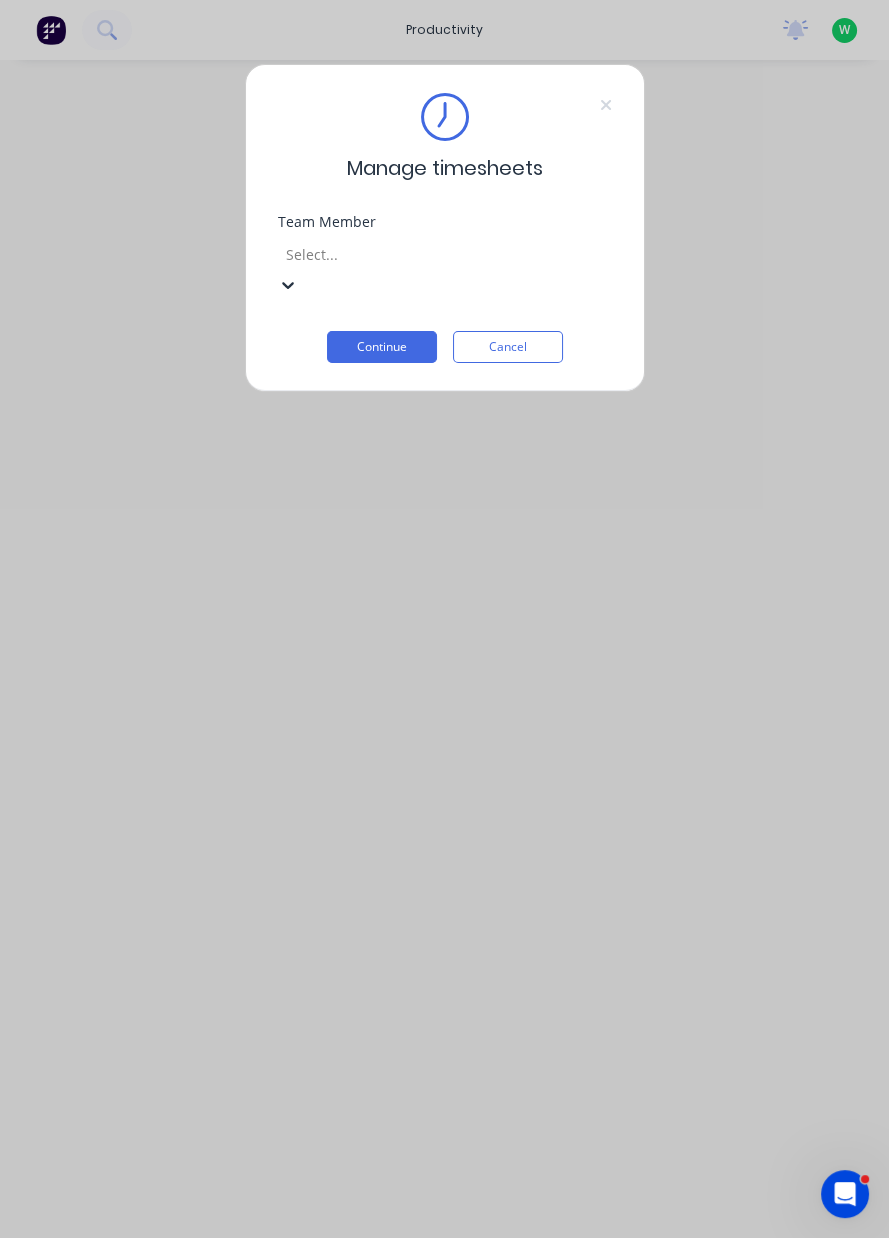 click on "[FIRST] [LAST]" at bounding box center (444, 1437) 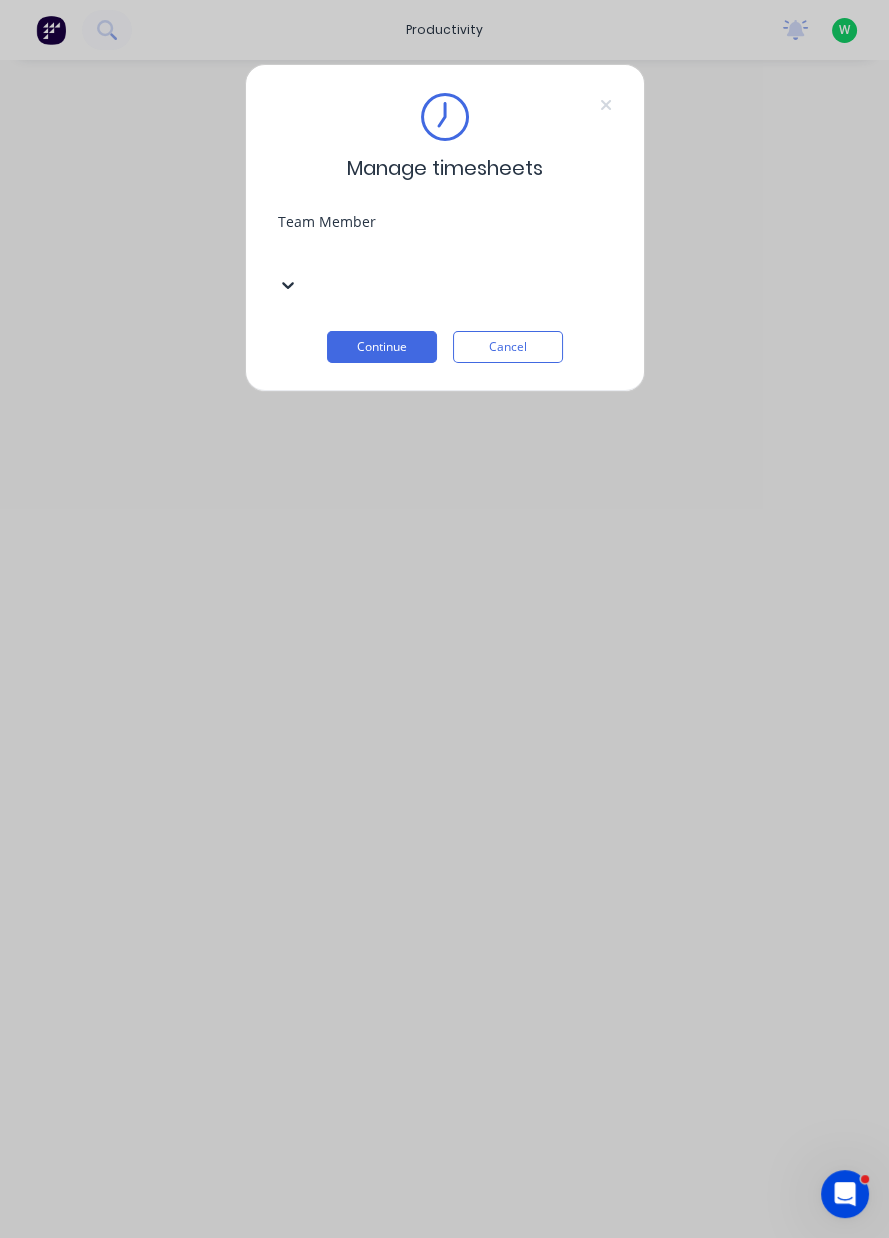 scroll, scrollTop: 197, scrollLeft: 0, axis: vertical 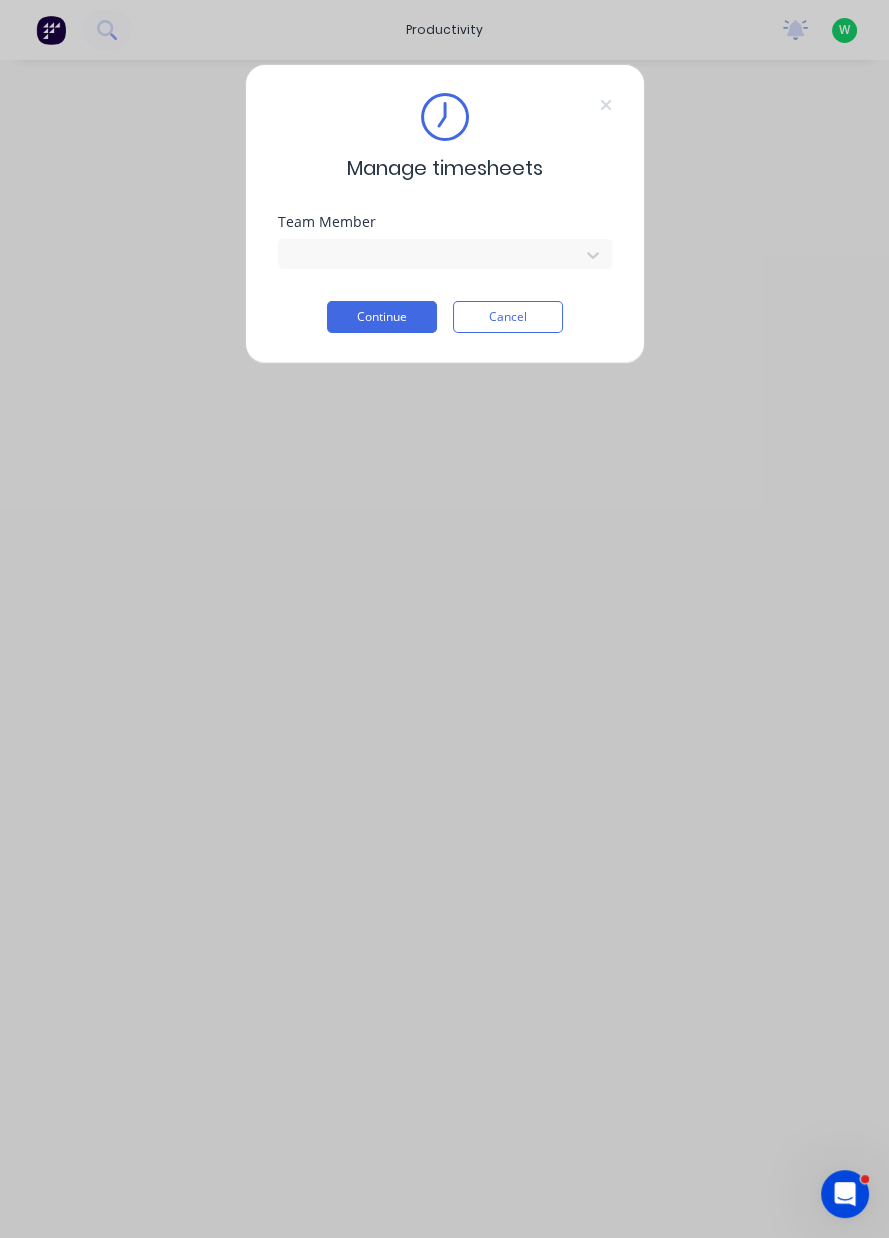 click on "Continue" at bounding box center (382, 317) 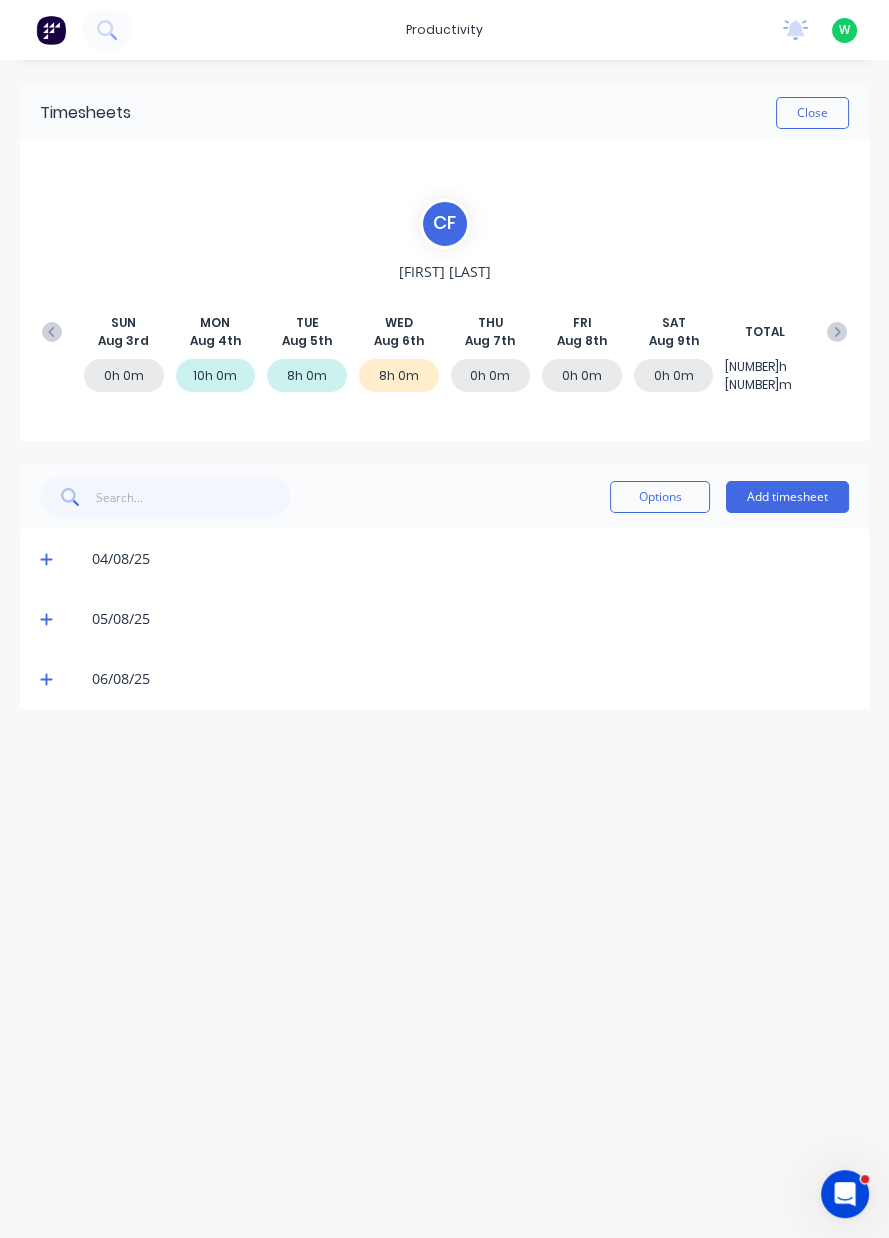 click on "Add timesheet" at bounding box center (787, 497) 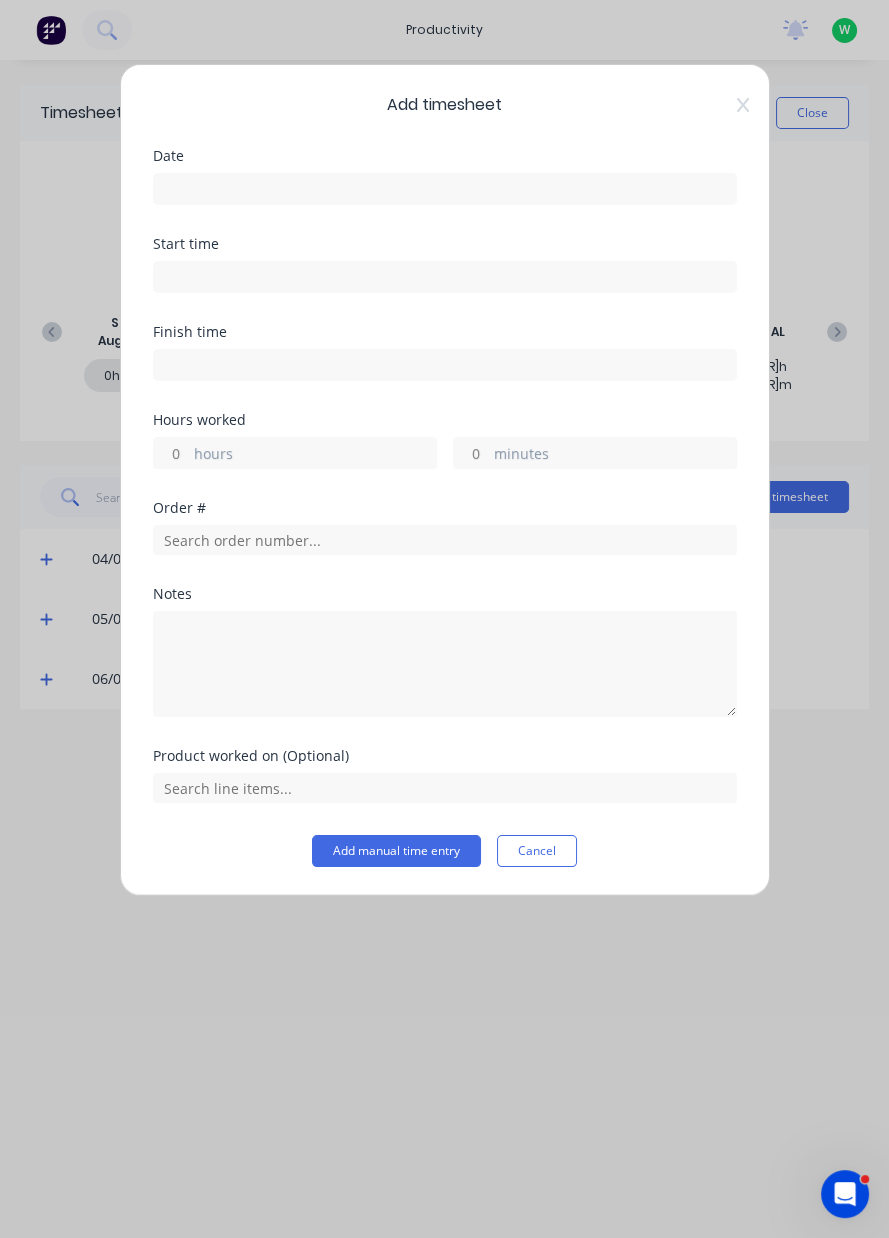 click at bounding box center (445, 189) 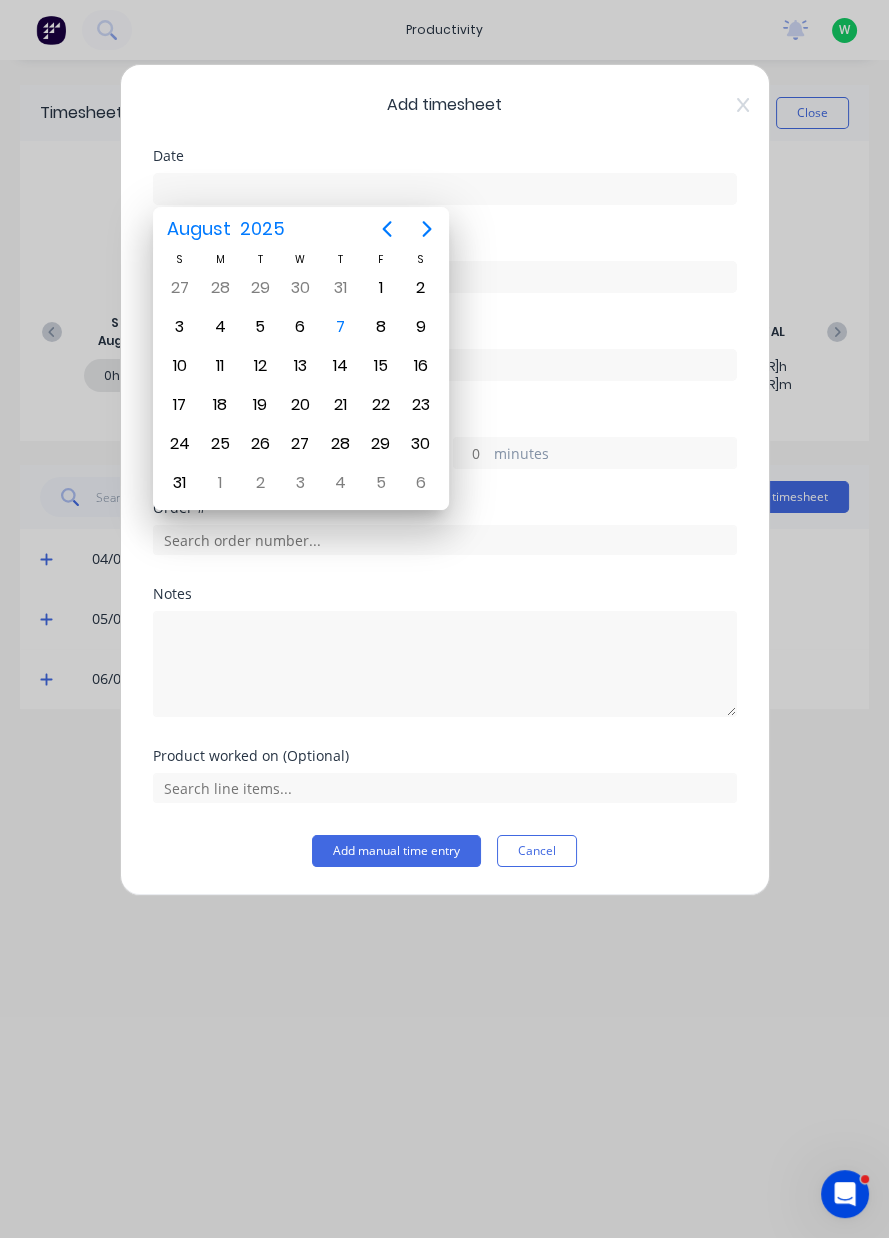 click on "7" at bounding box center (341, 327) 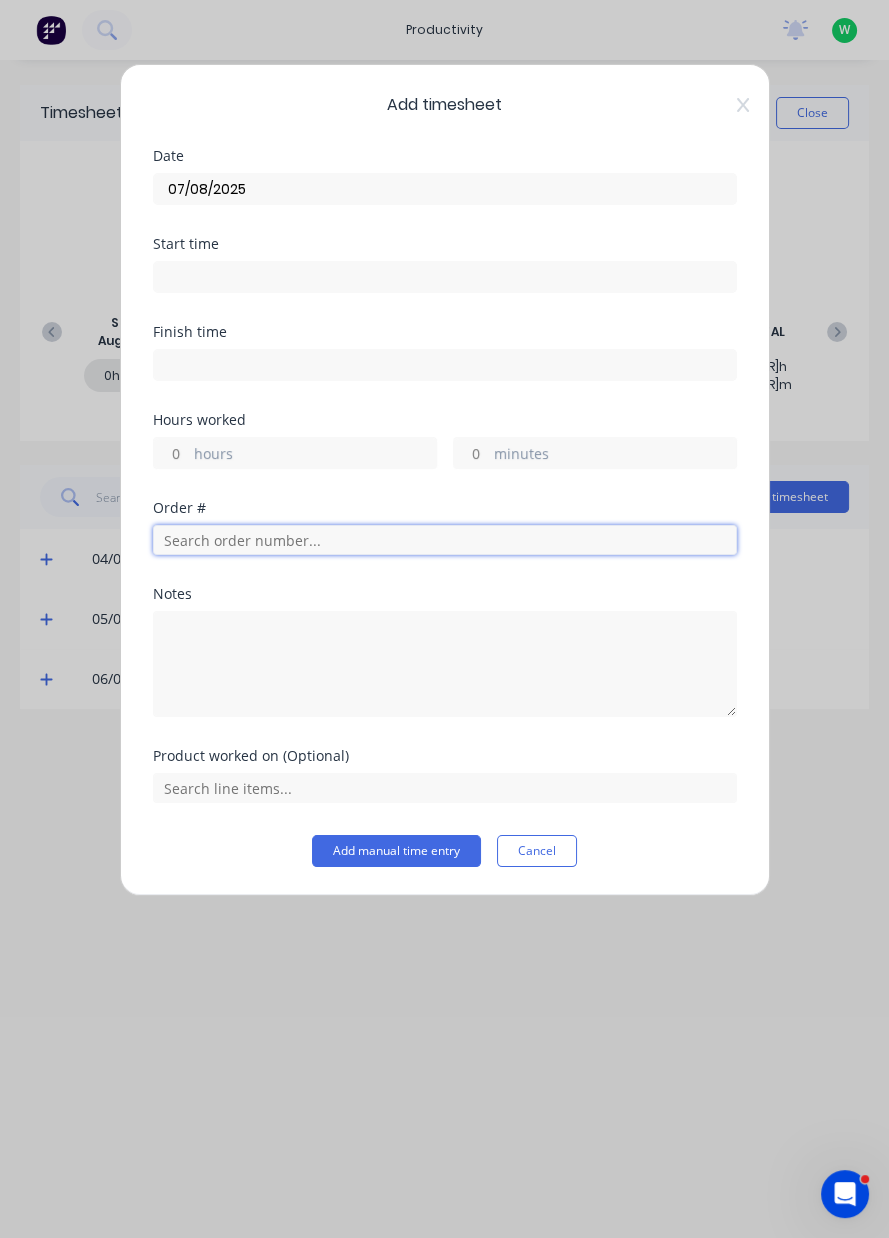 click at bounding box center [445, 540] 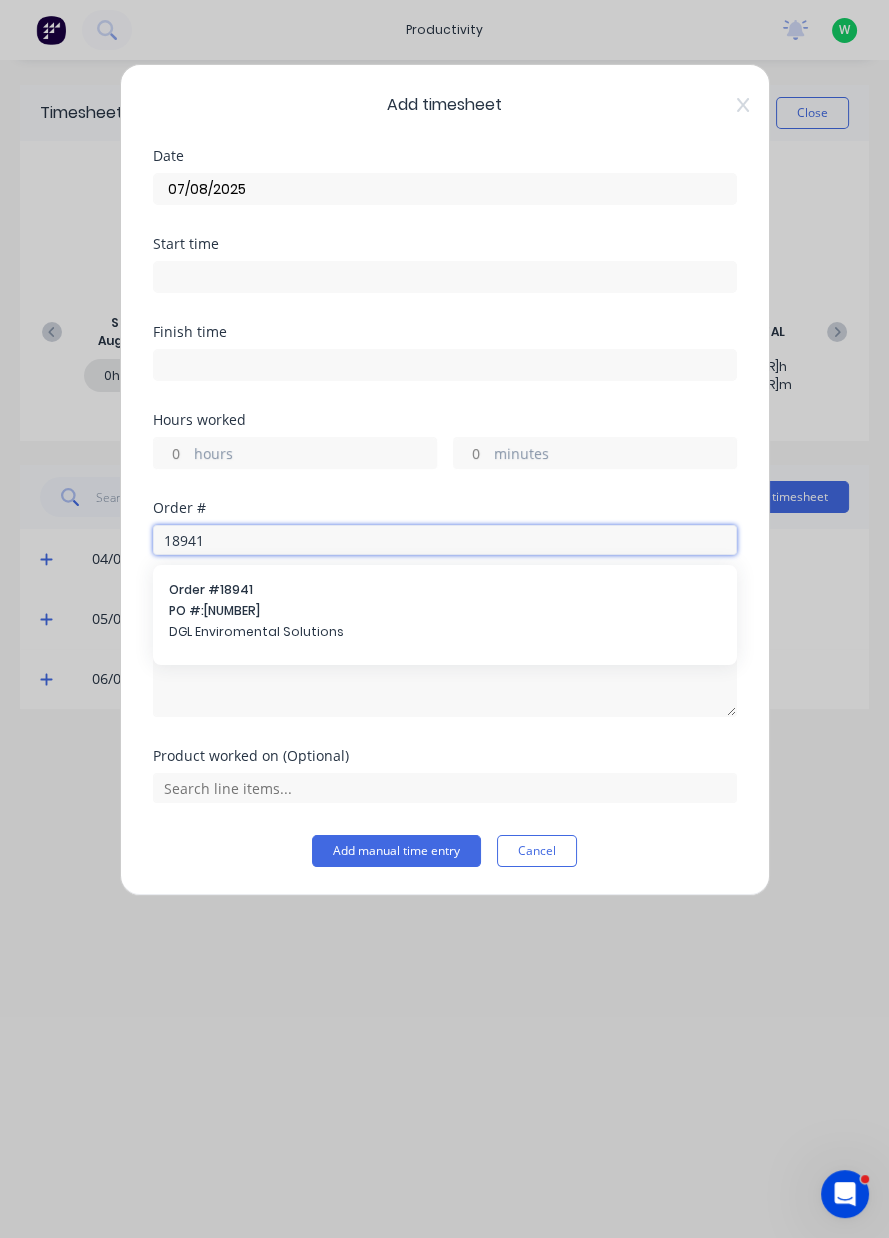 type on "18941" 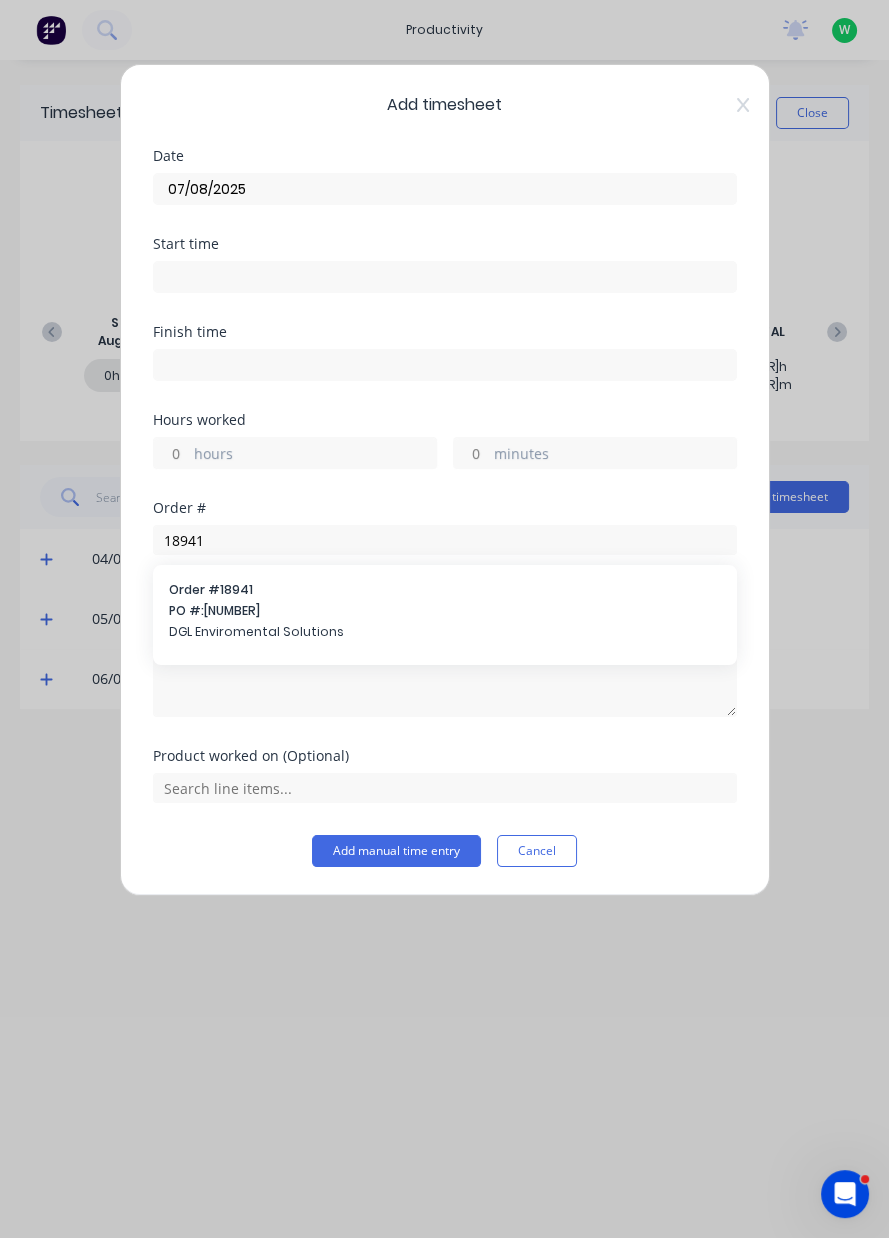 click on "PO #:  13684" at bounding box center [445, 611] 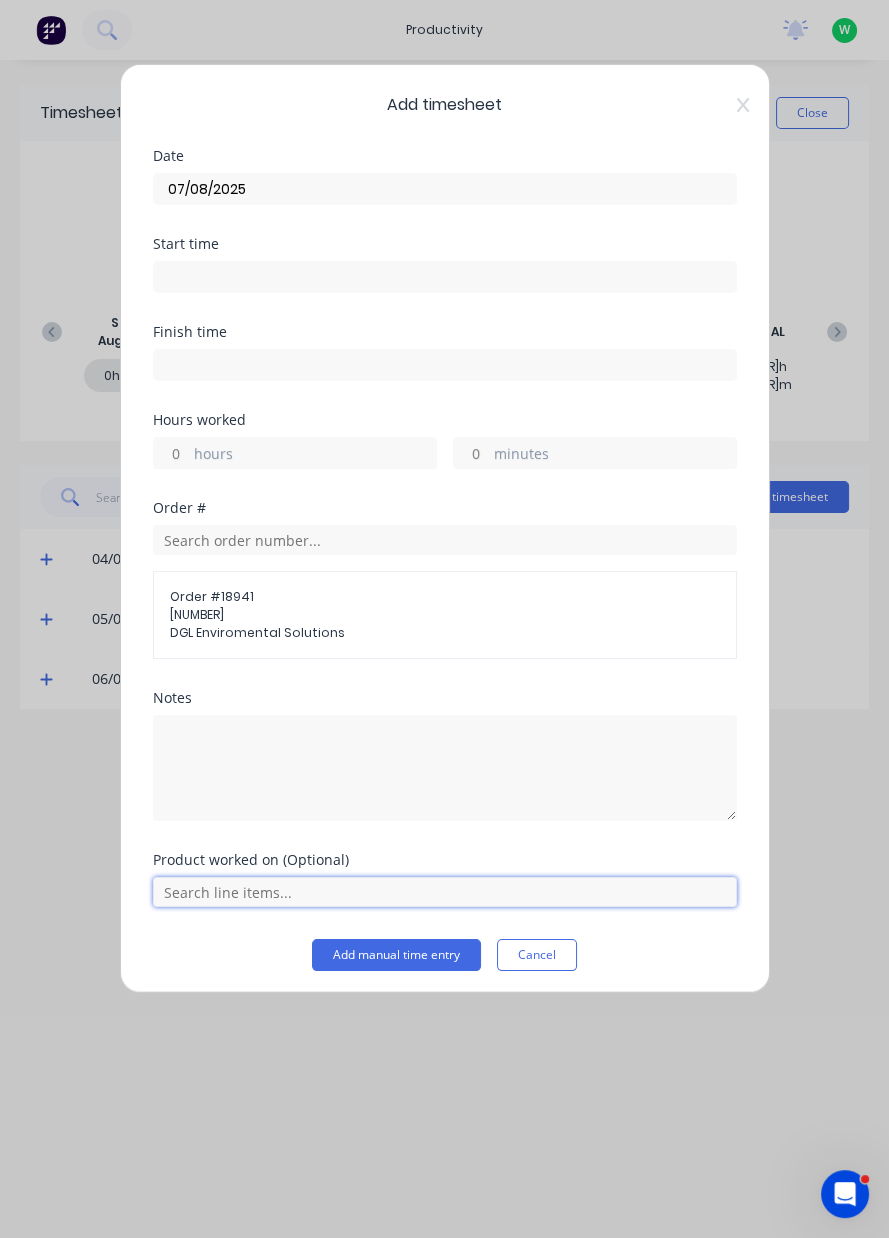 click at bounding box center (445, 892) 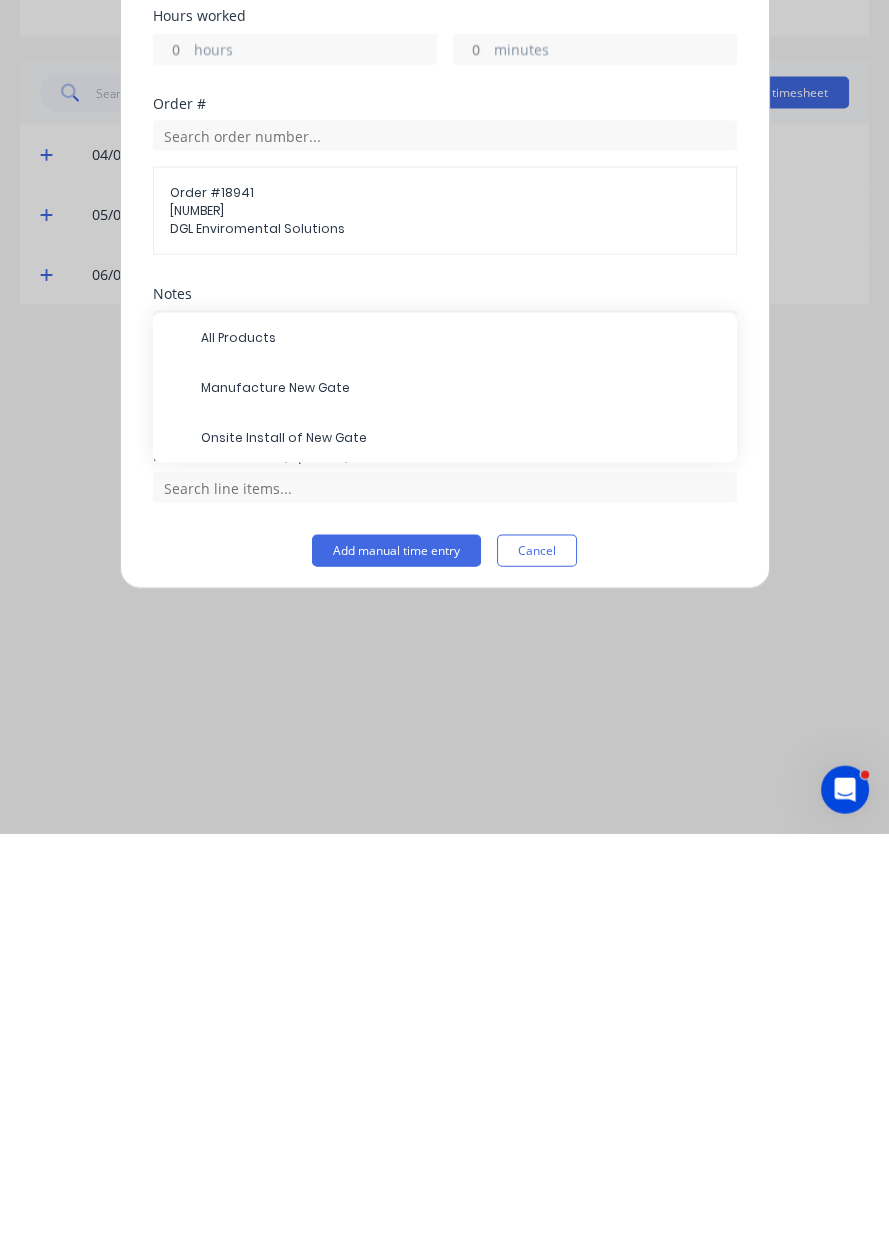 click on "Onsite Install of New Gate" at bounding box center [461, 842] 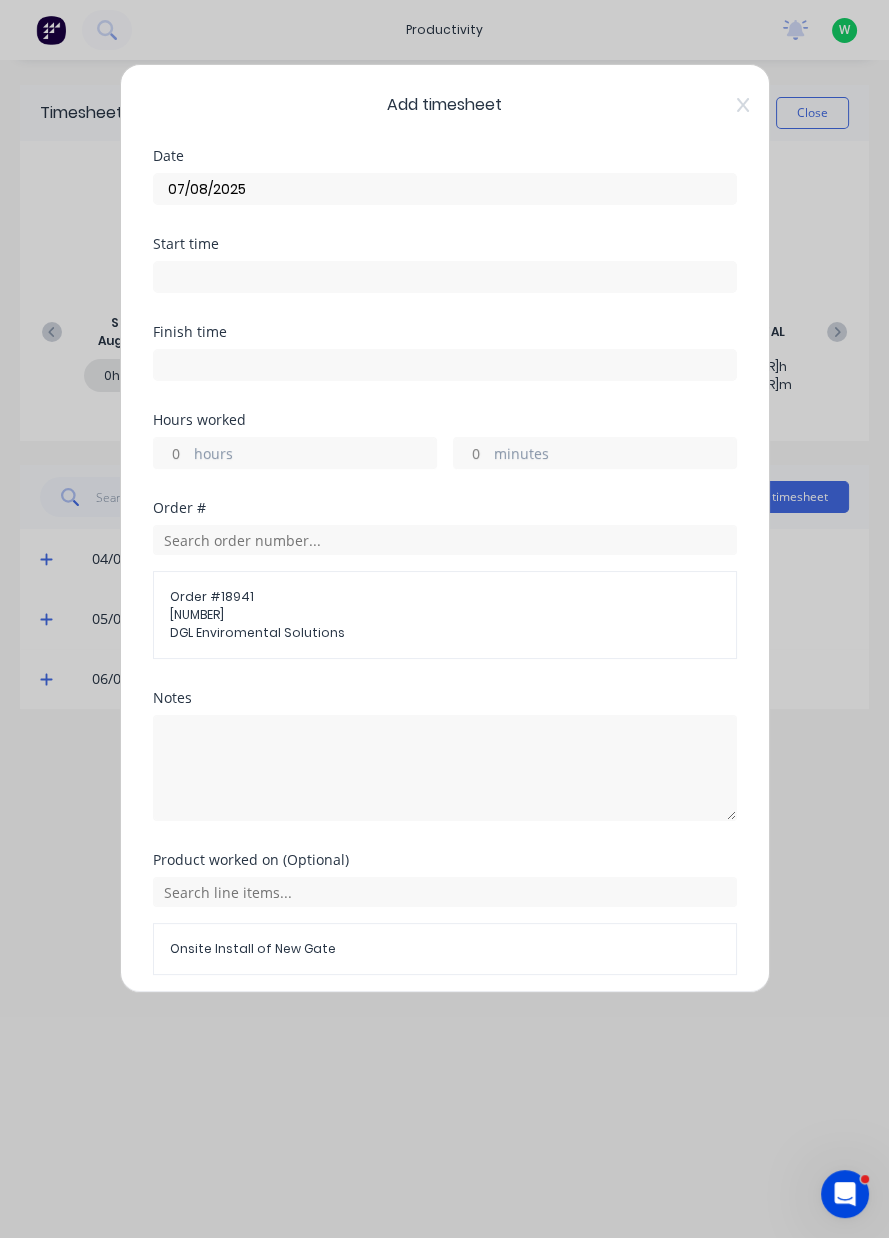 click on "hours" at bounding box center (315, 455) 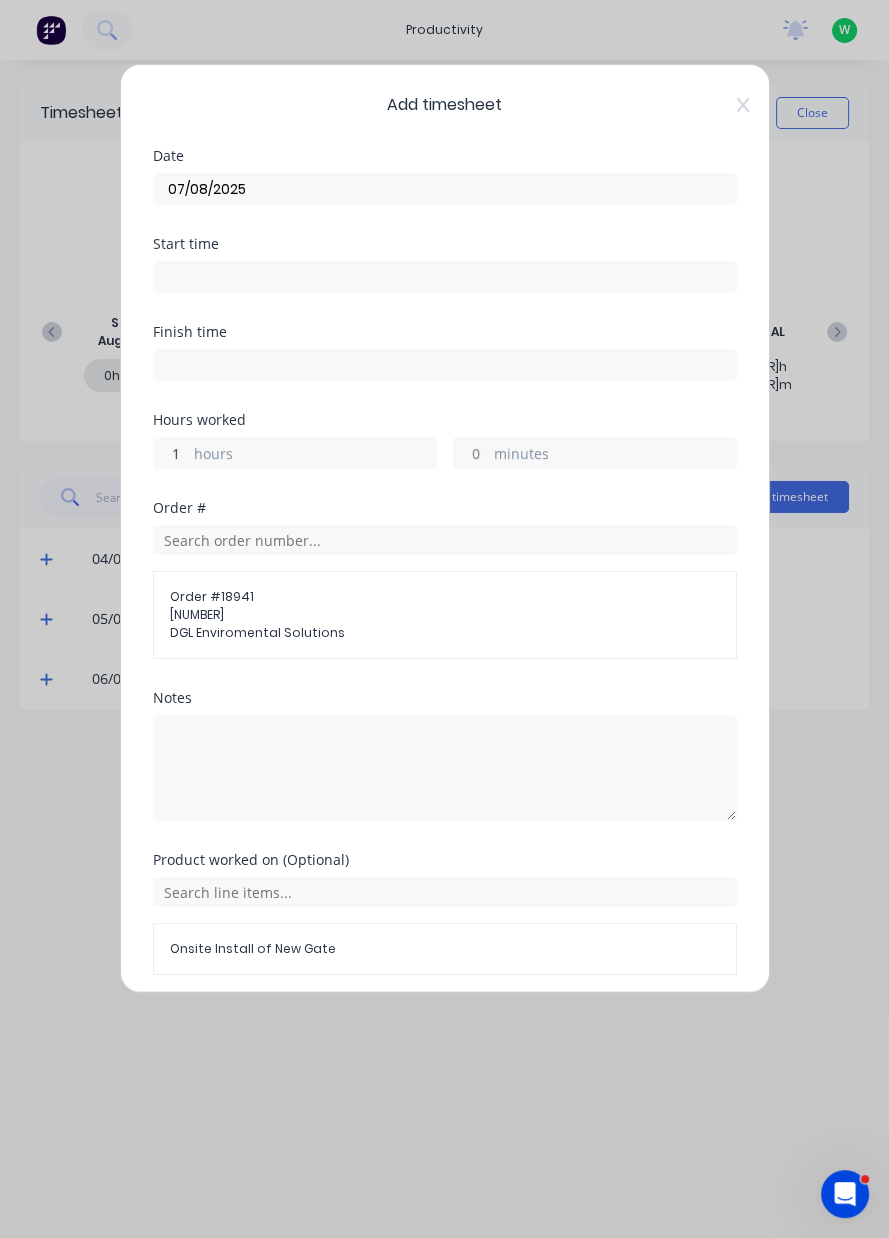 type on "1.5" 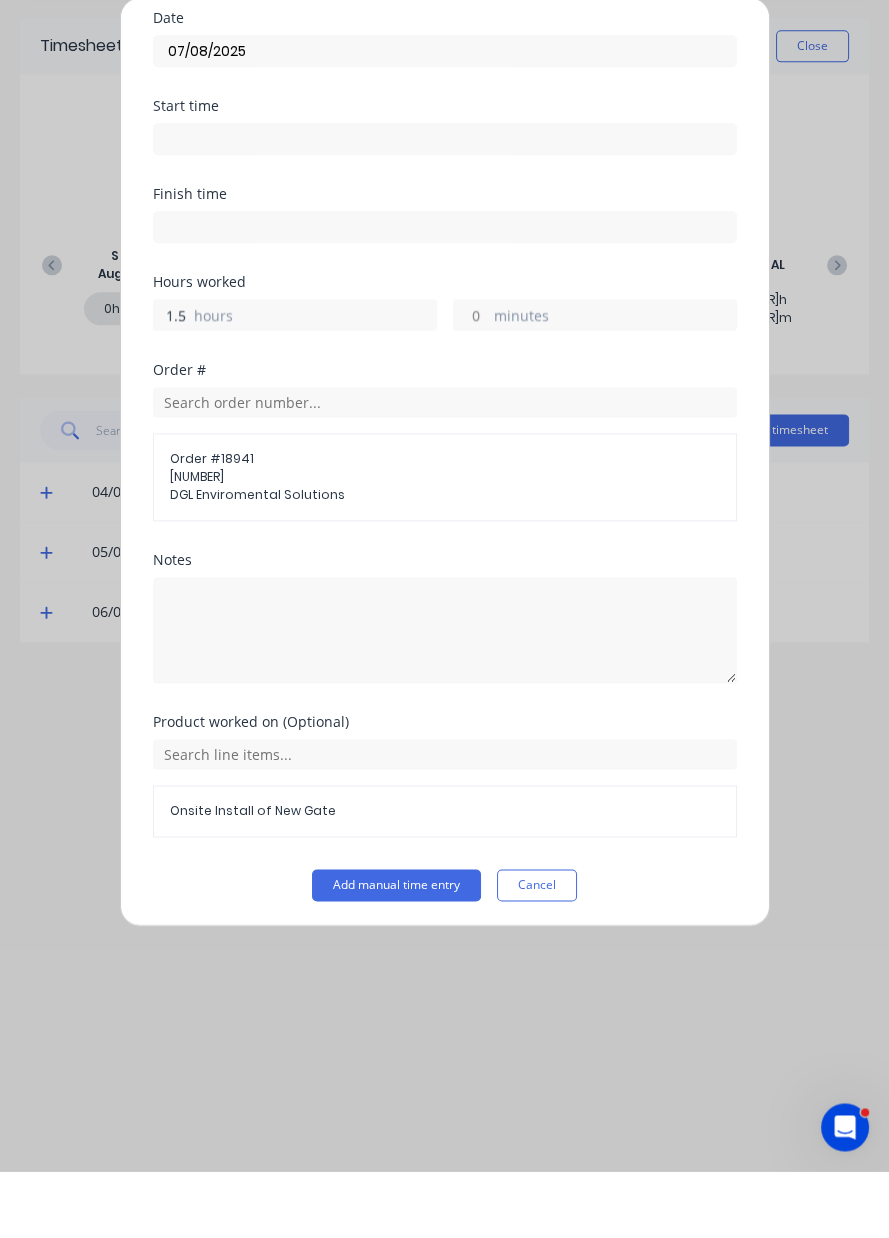 scroll, scrollTop: 0, scrollLeft: 0, axis: both 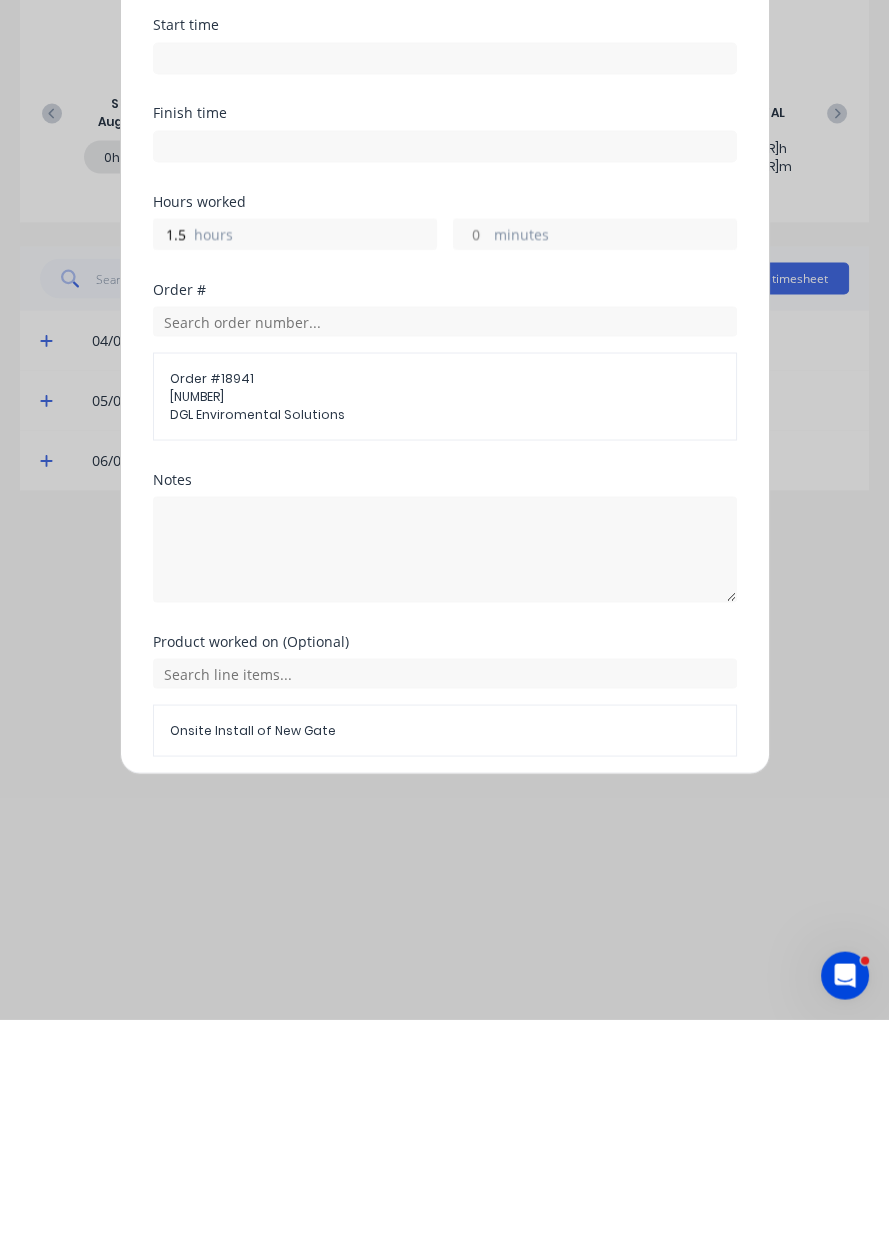 click on "Add manual time entry" at bounding box center [396, 1023] 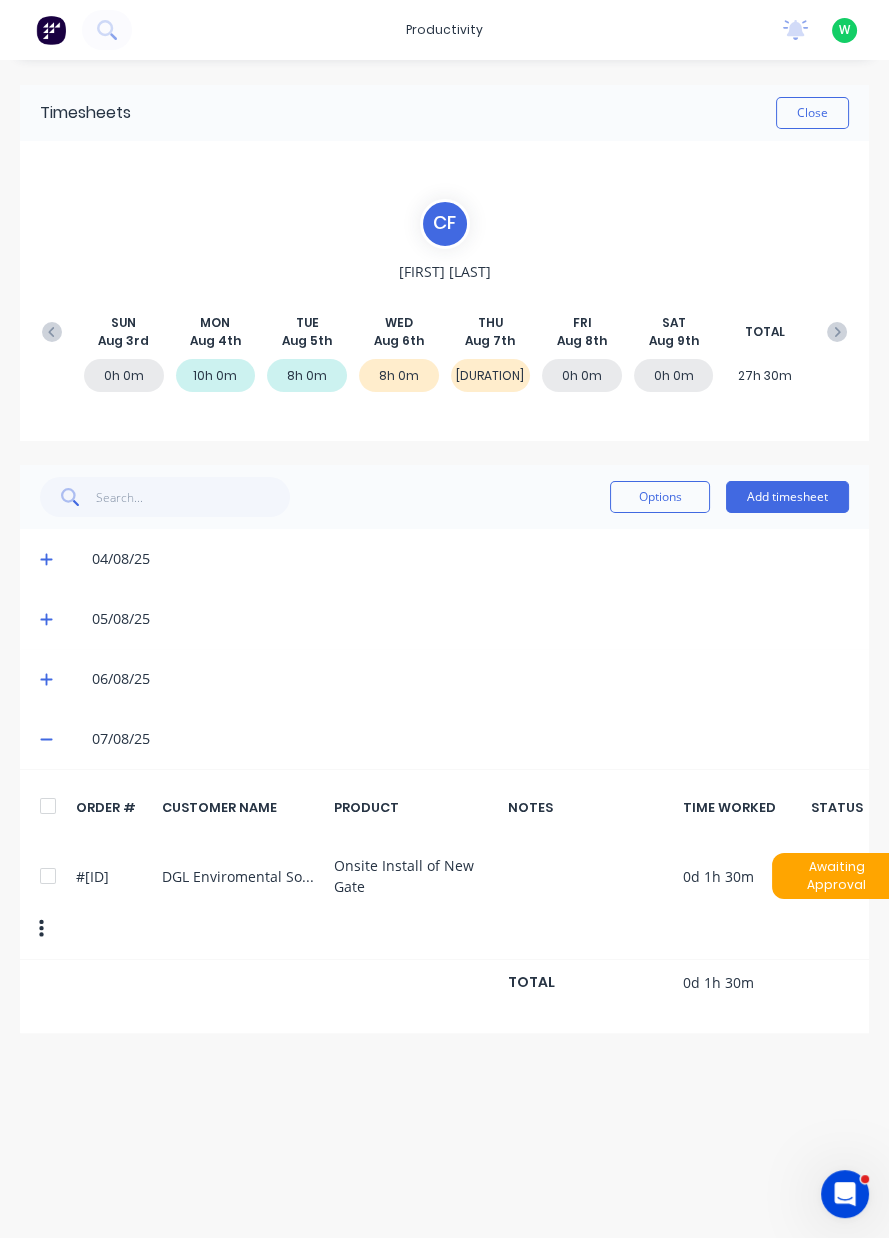 click on "10h 0m" at bounding box center [216, 375] 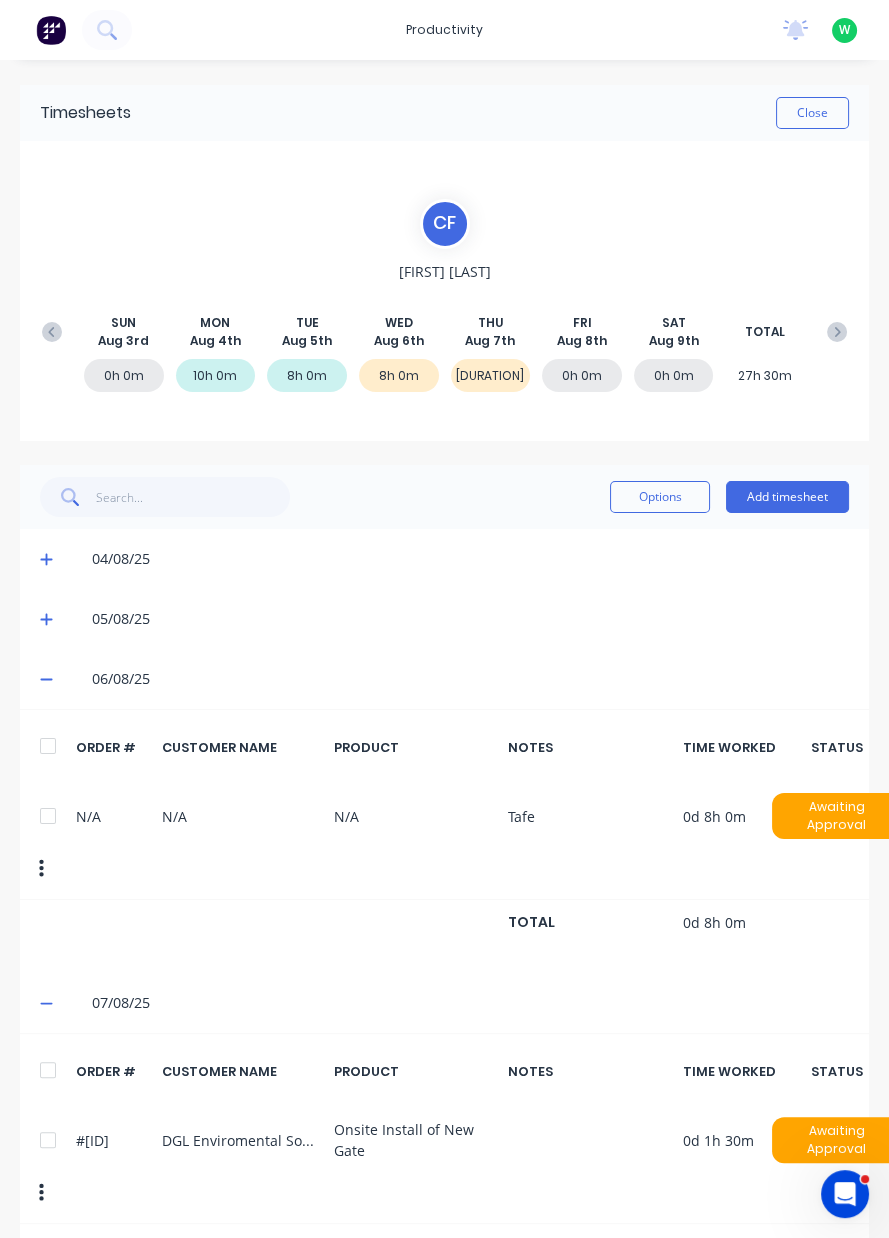 click 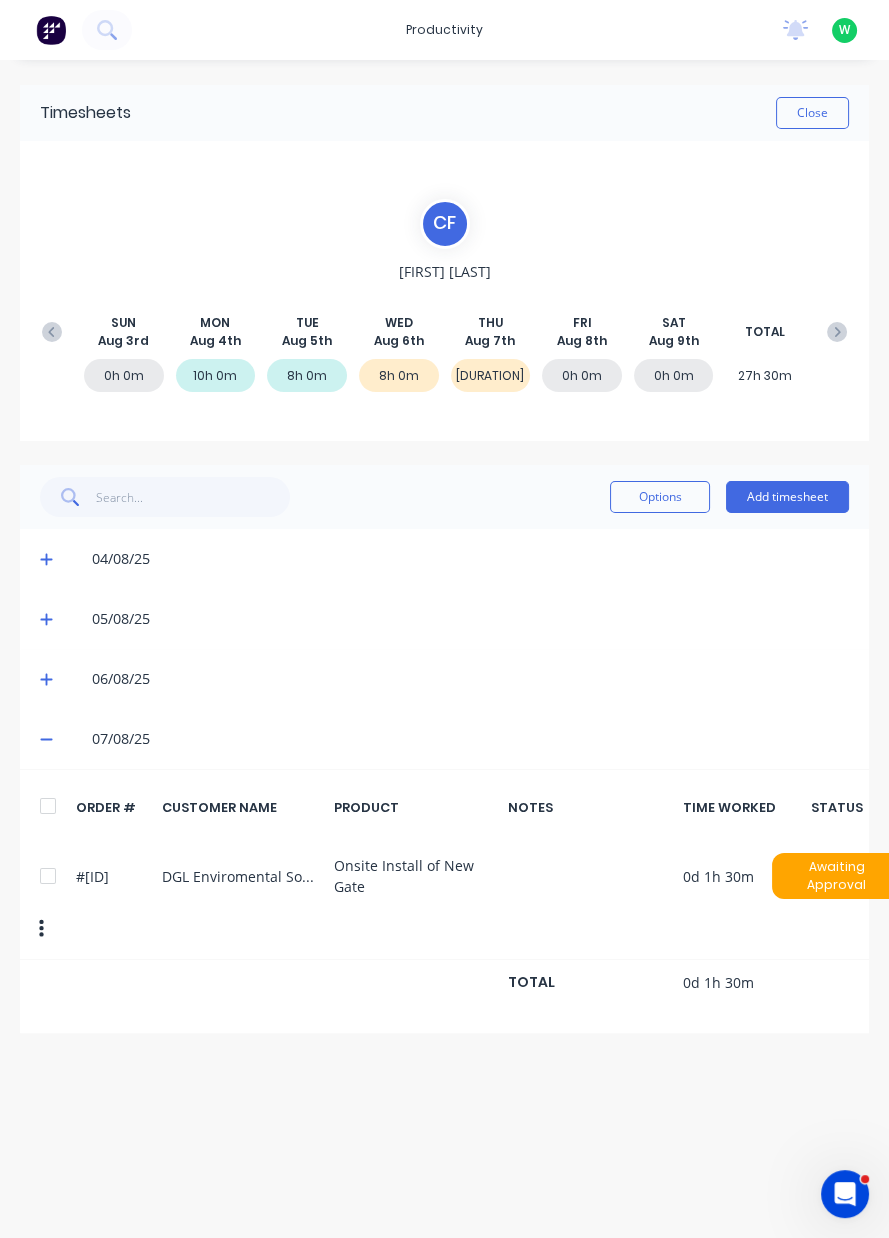 click 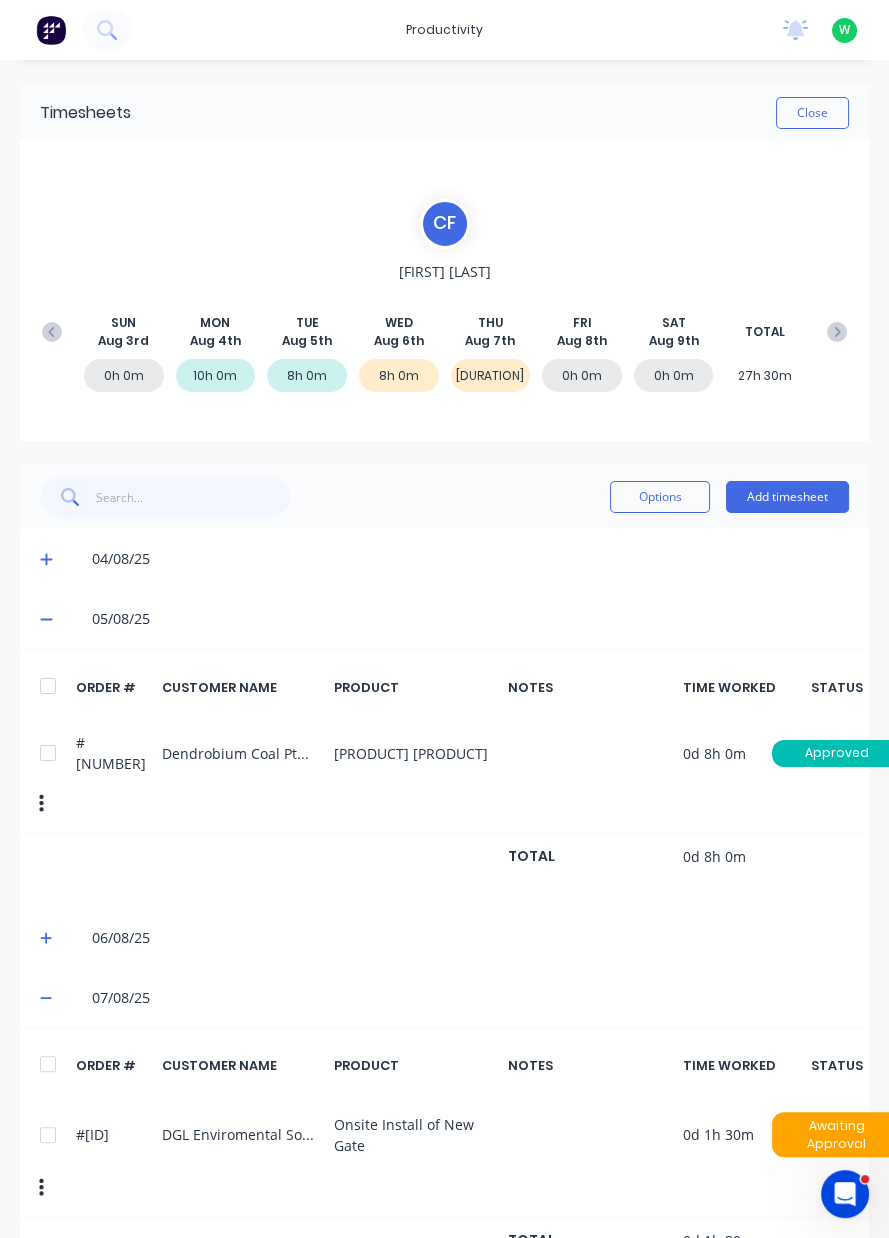 click 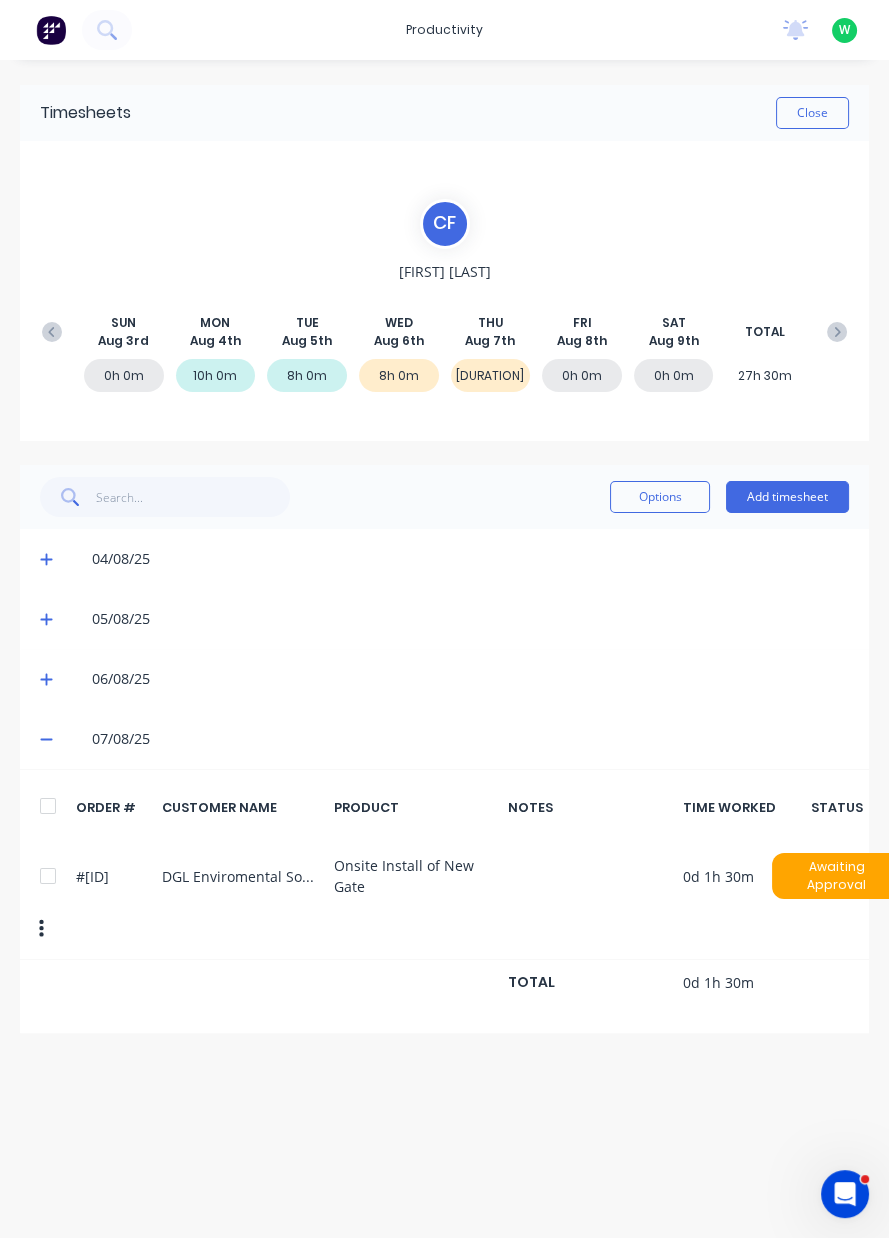 click 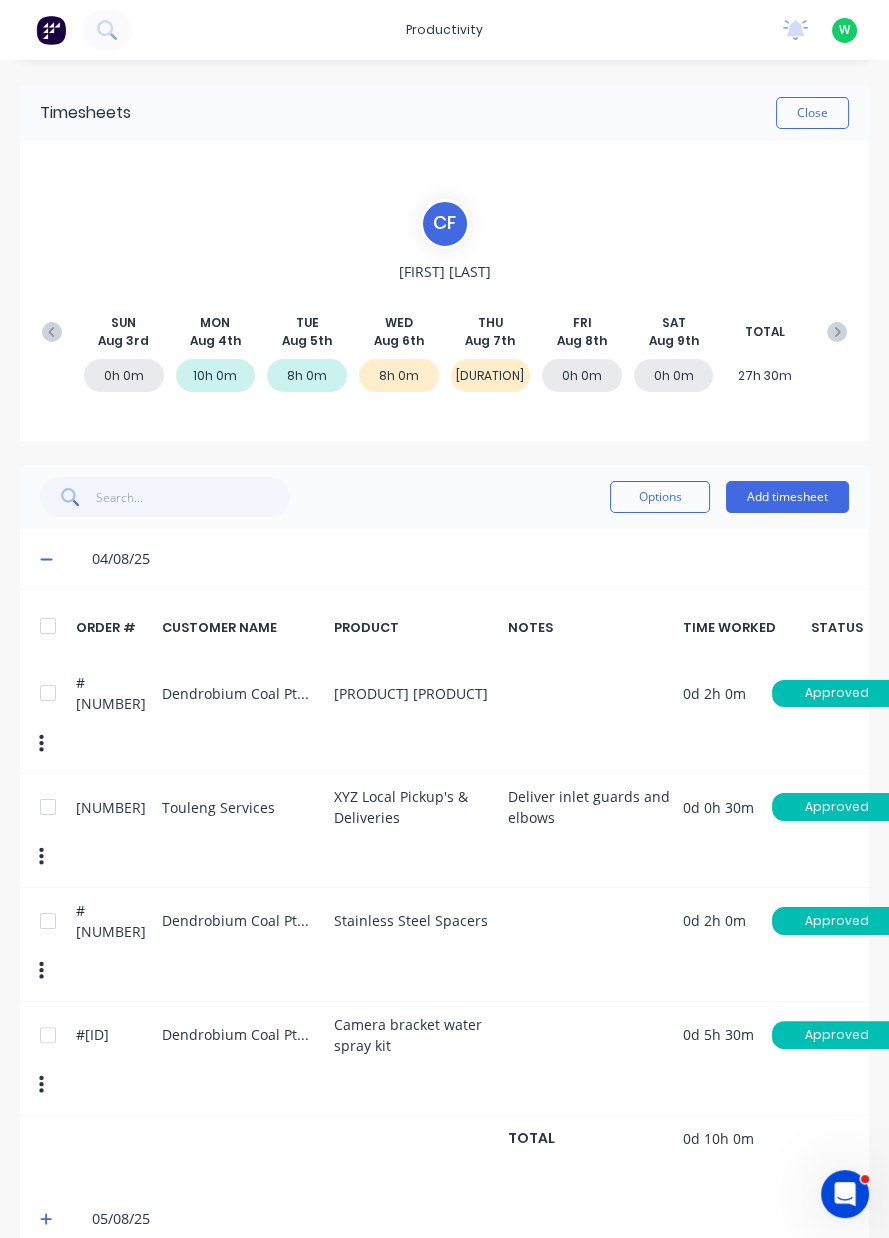 click on "Add timesheet" at bounding box center [787, 497] 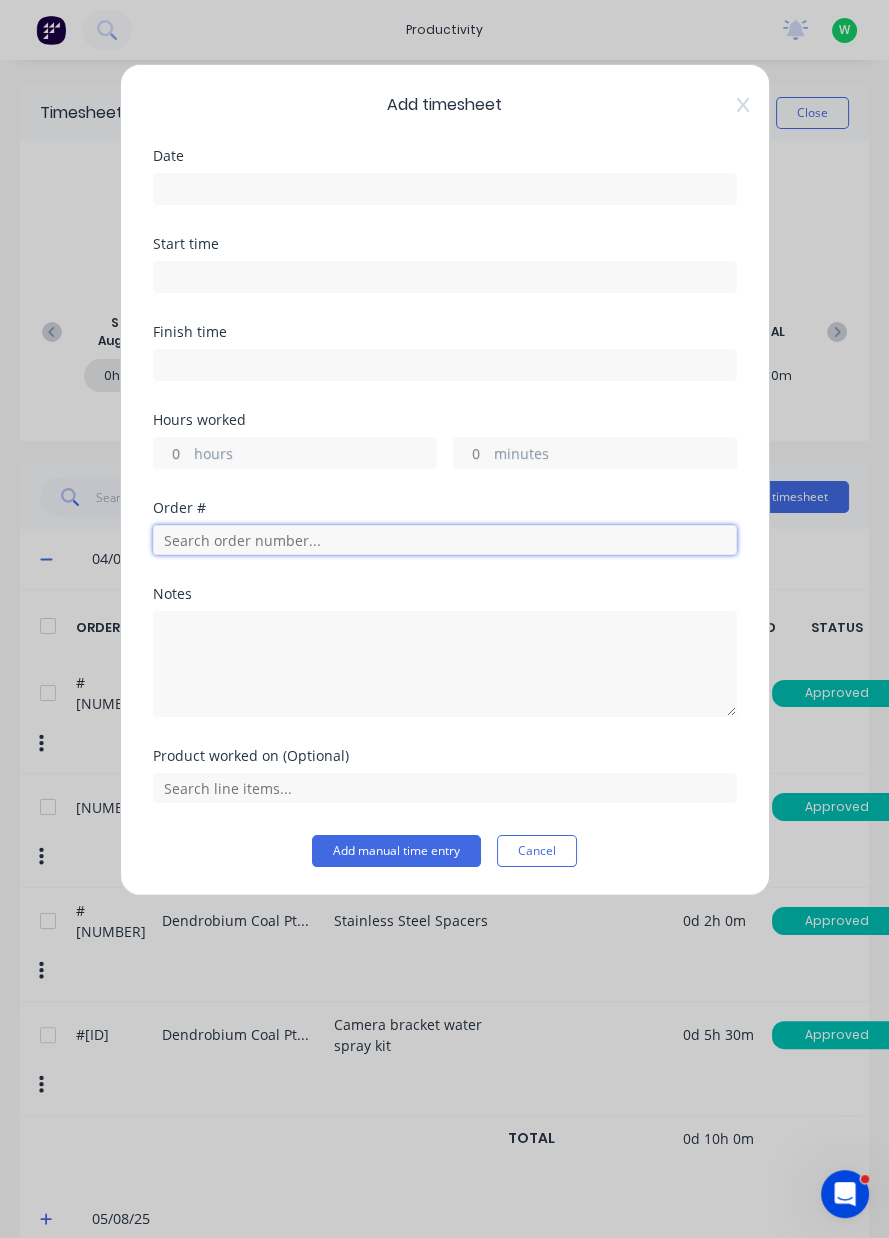 click at bounding box center (445, 540) 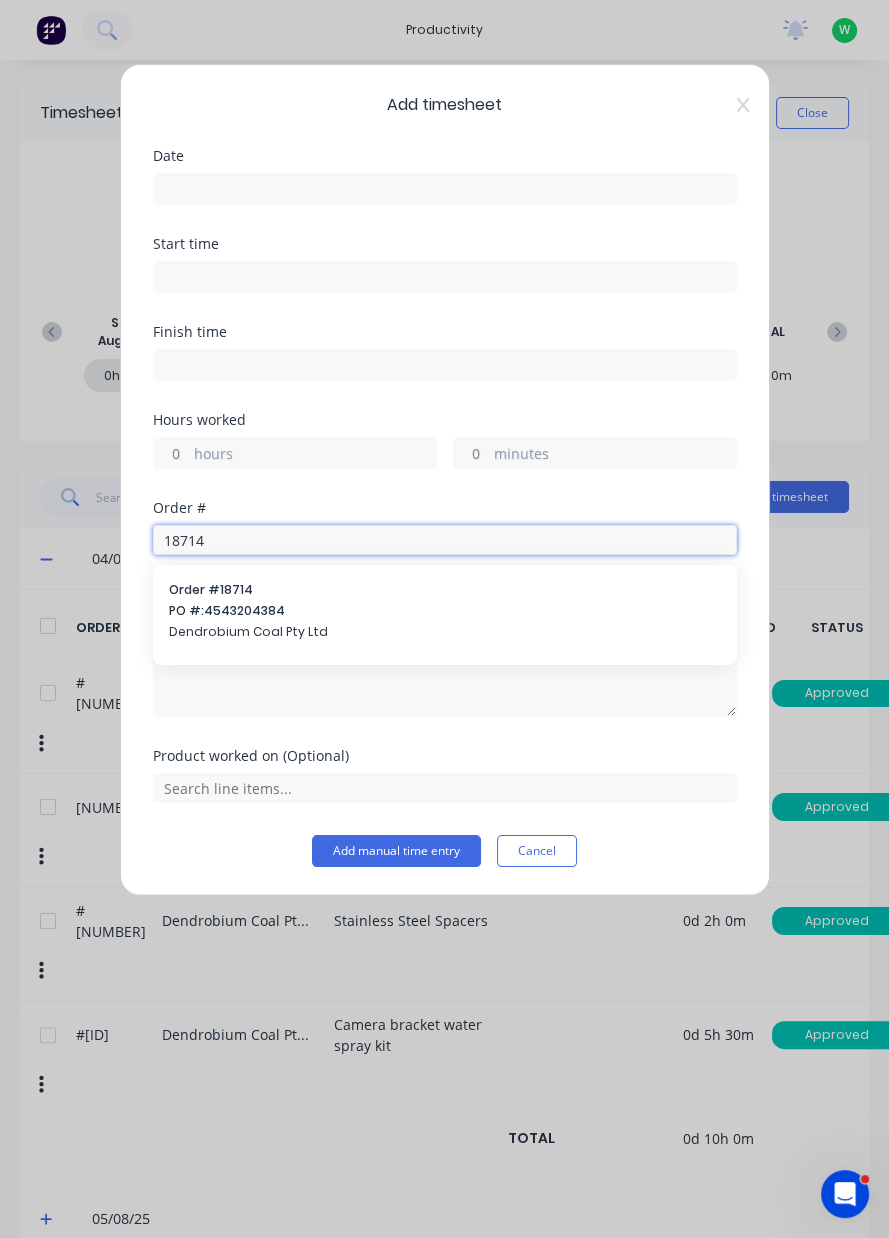 type on "18714" 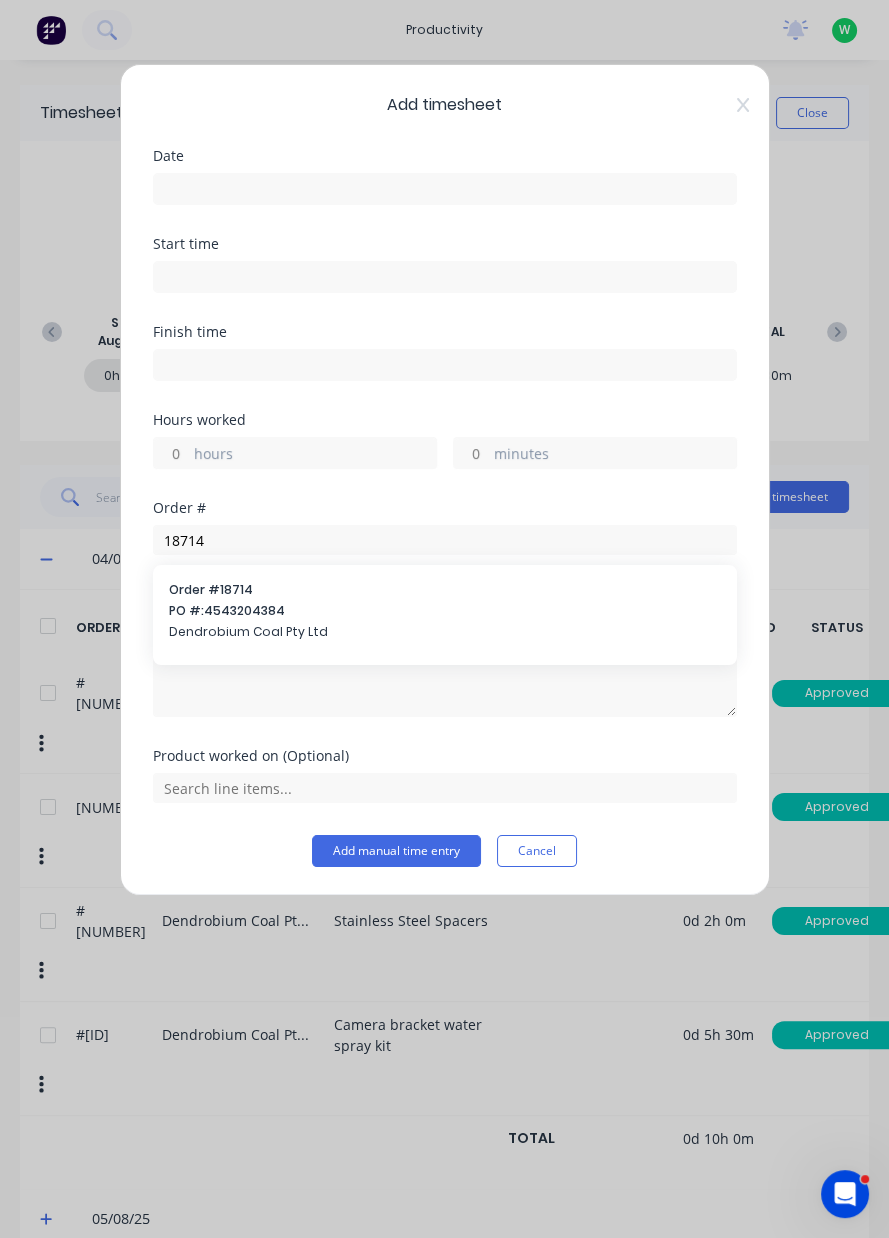 click on "PO #: [PHONE]" at bounding box center [445, 611] 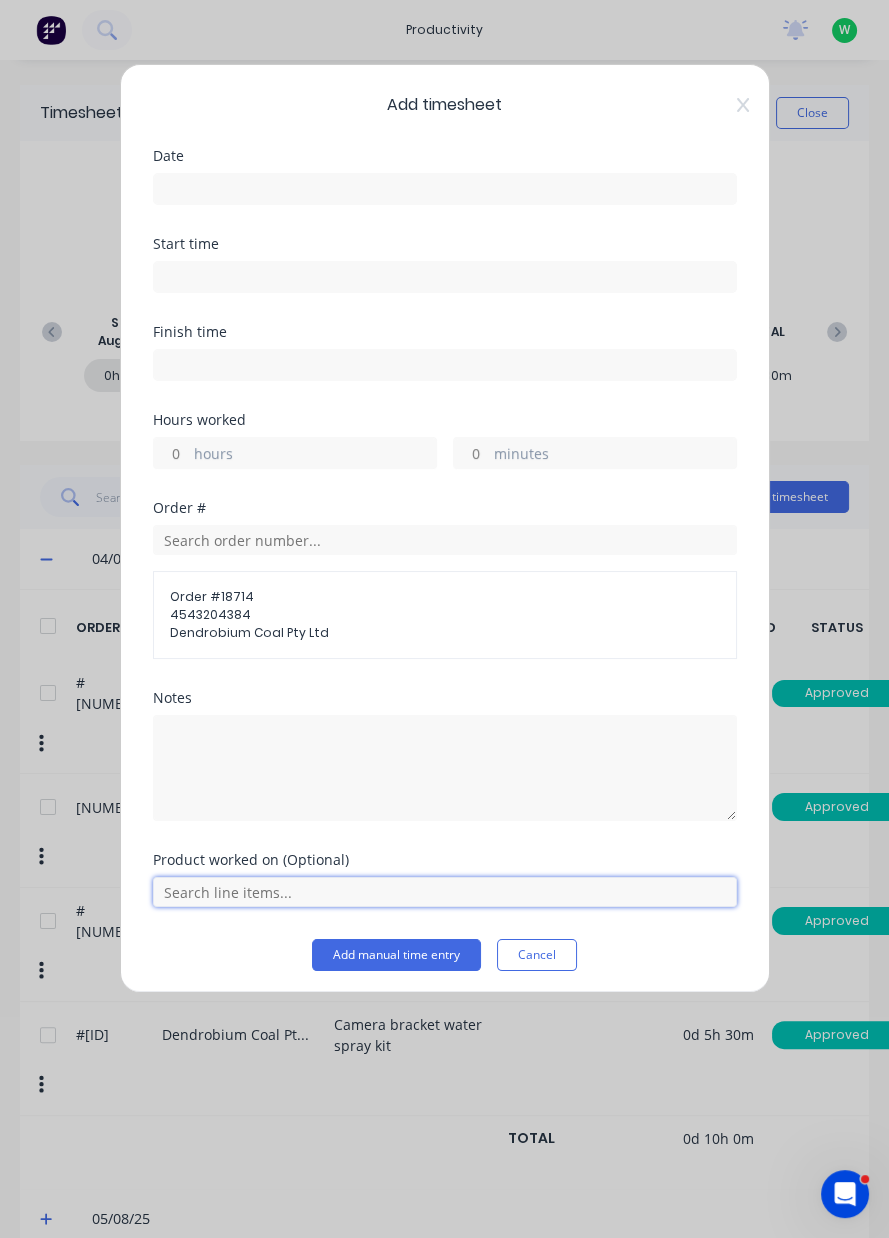 click at bounding box center (445, 892) 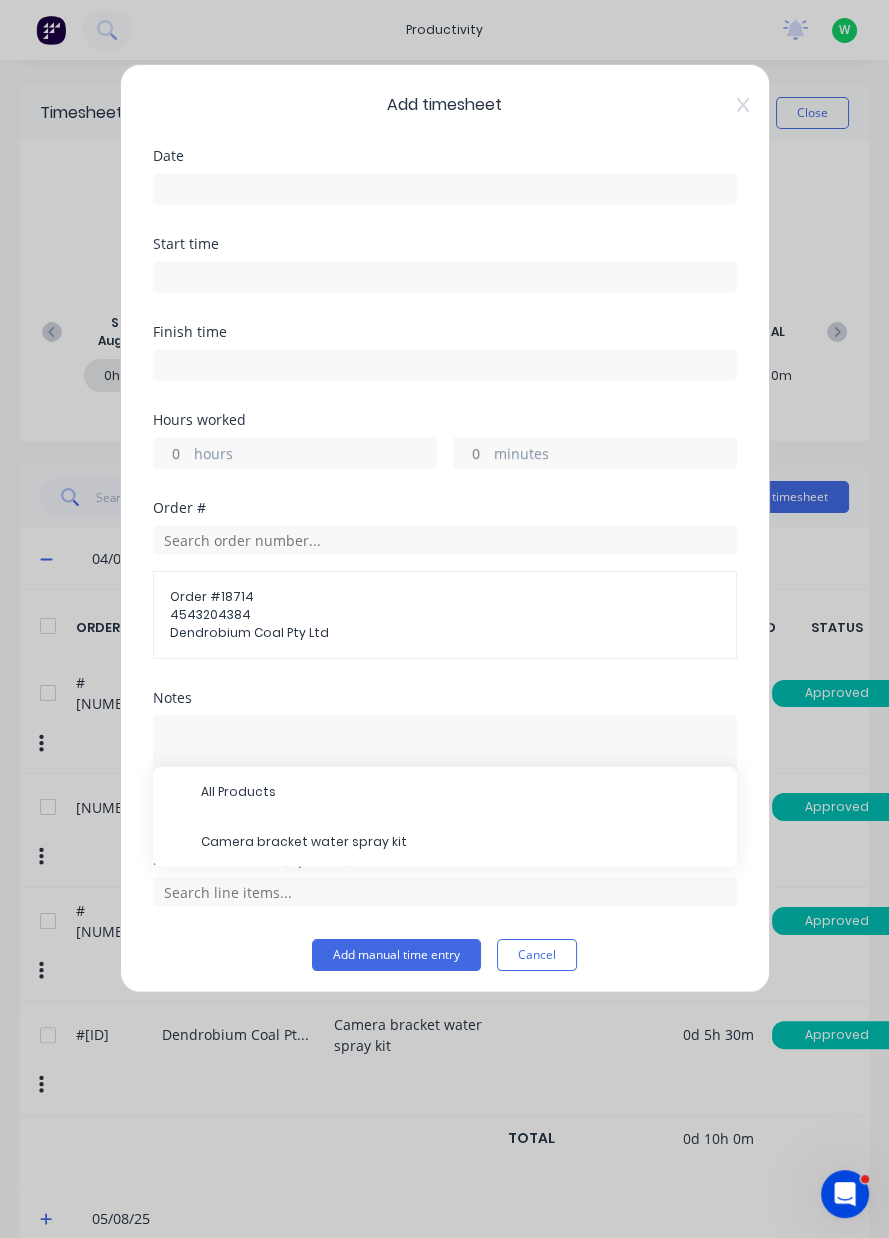 click on "Camera bracket water spray kit" at bounding box center [461, 842] 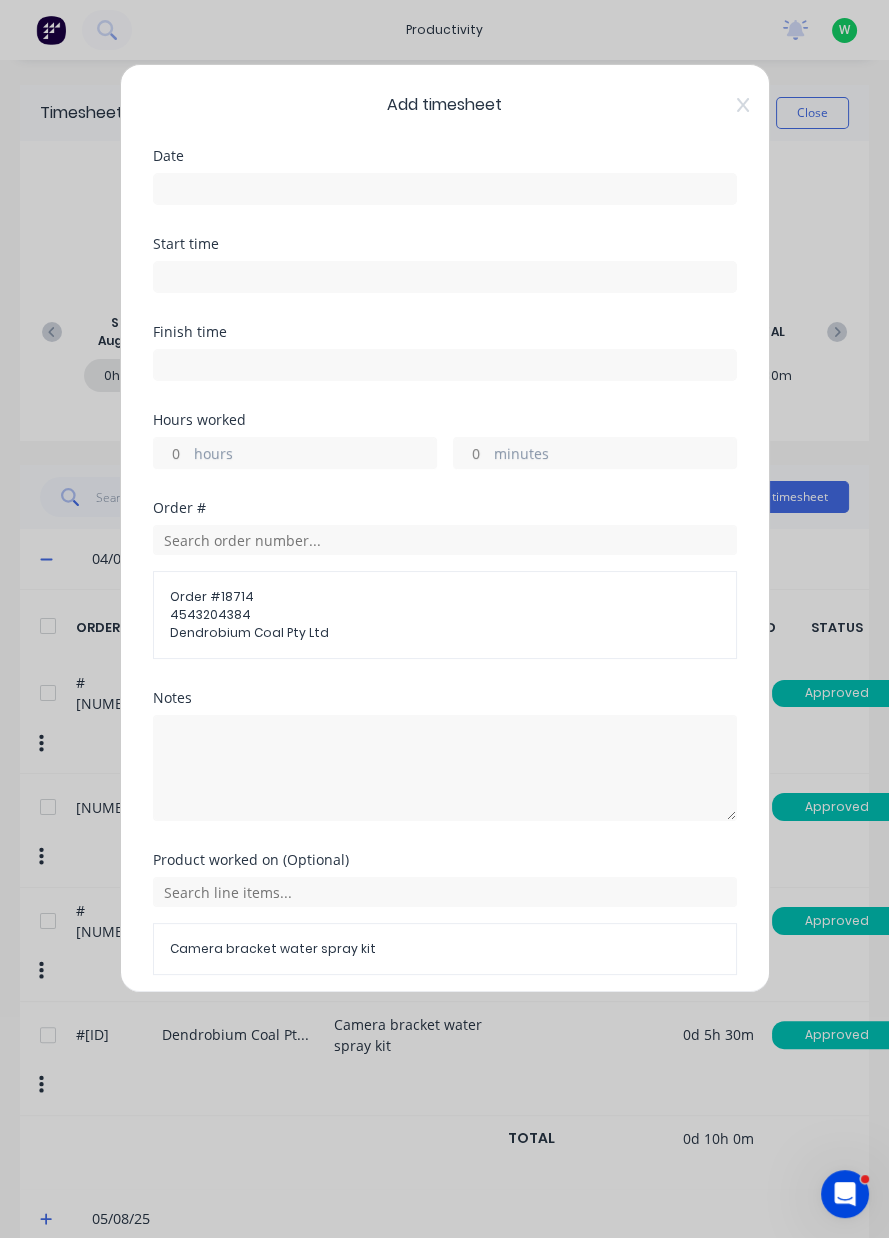 click on "hours" at bounding box center [315, 455] 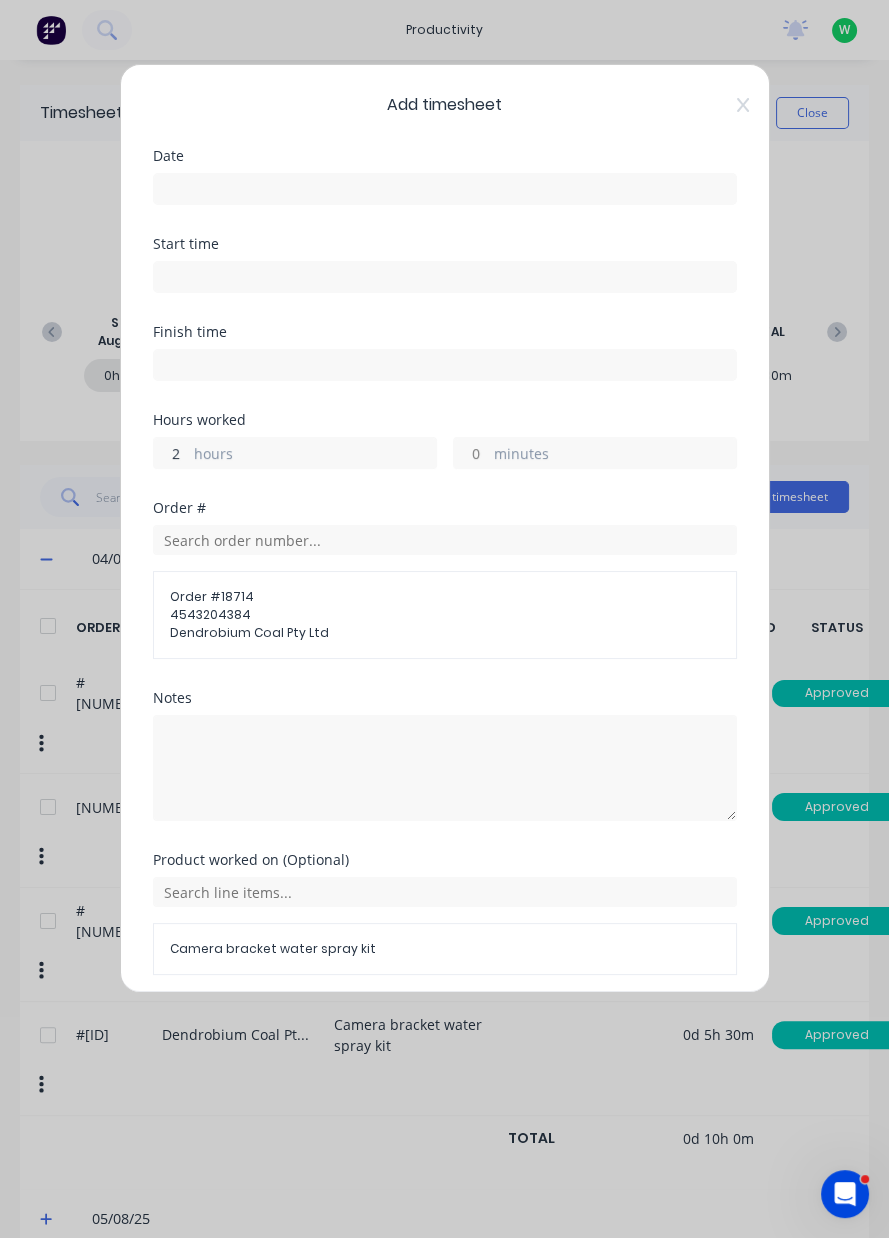 type on "2.5" 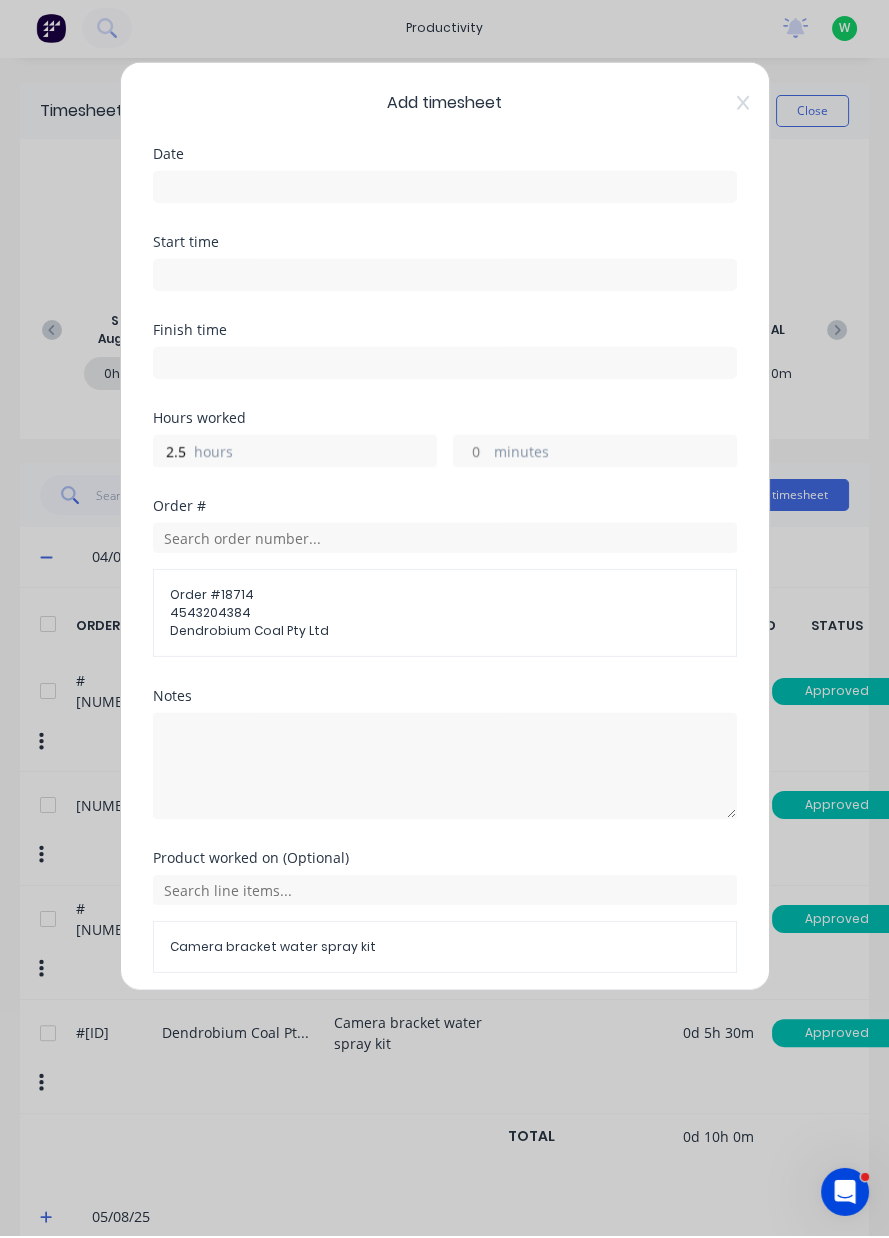 click at bounding box center [445, 189] 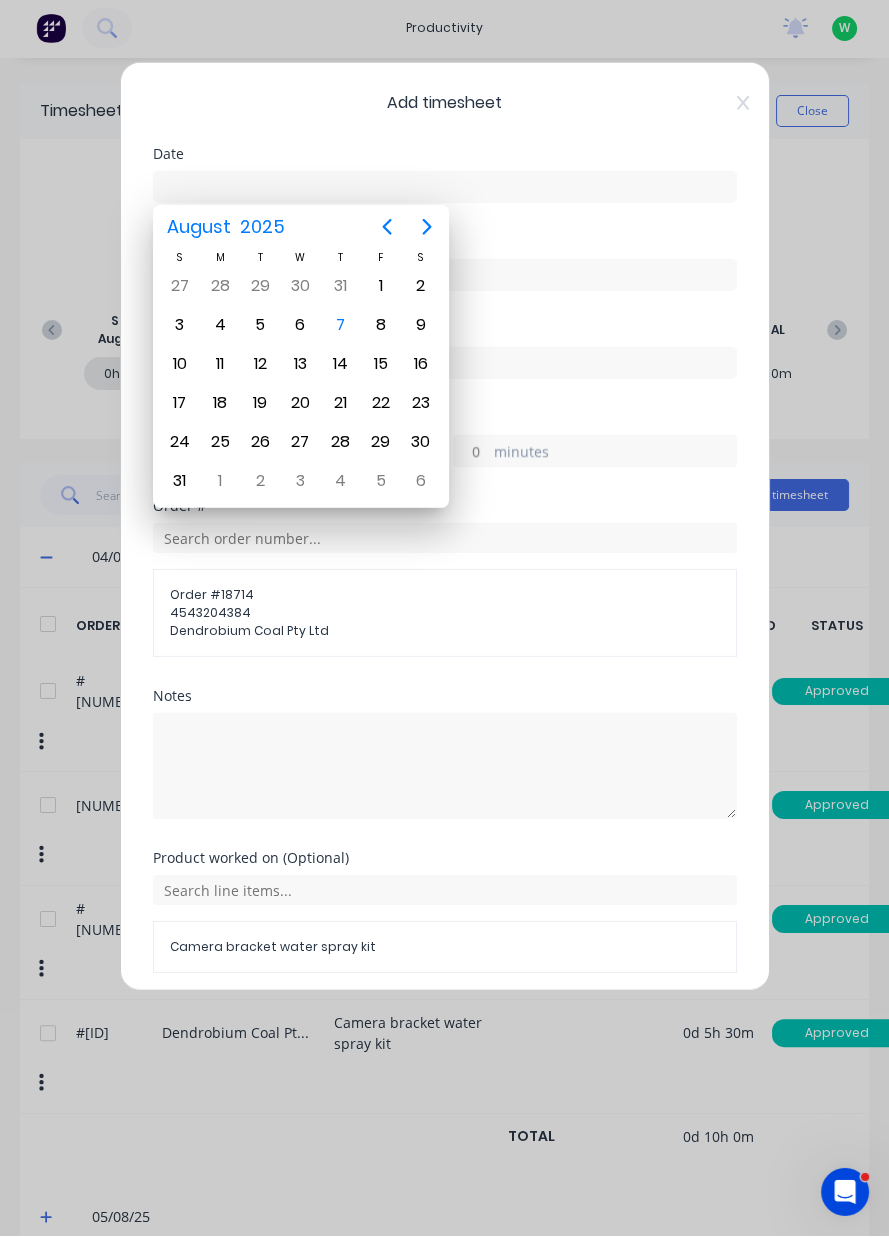 click on "7" at bounding box center (341, 327) 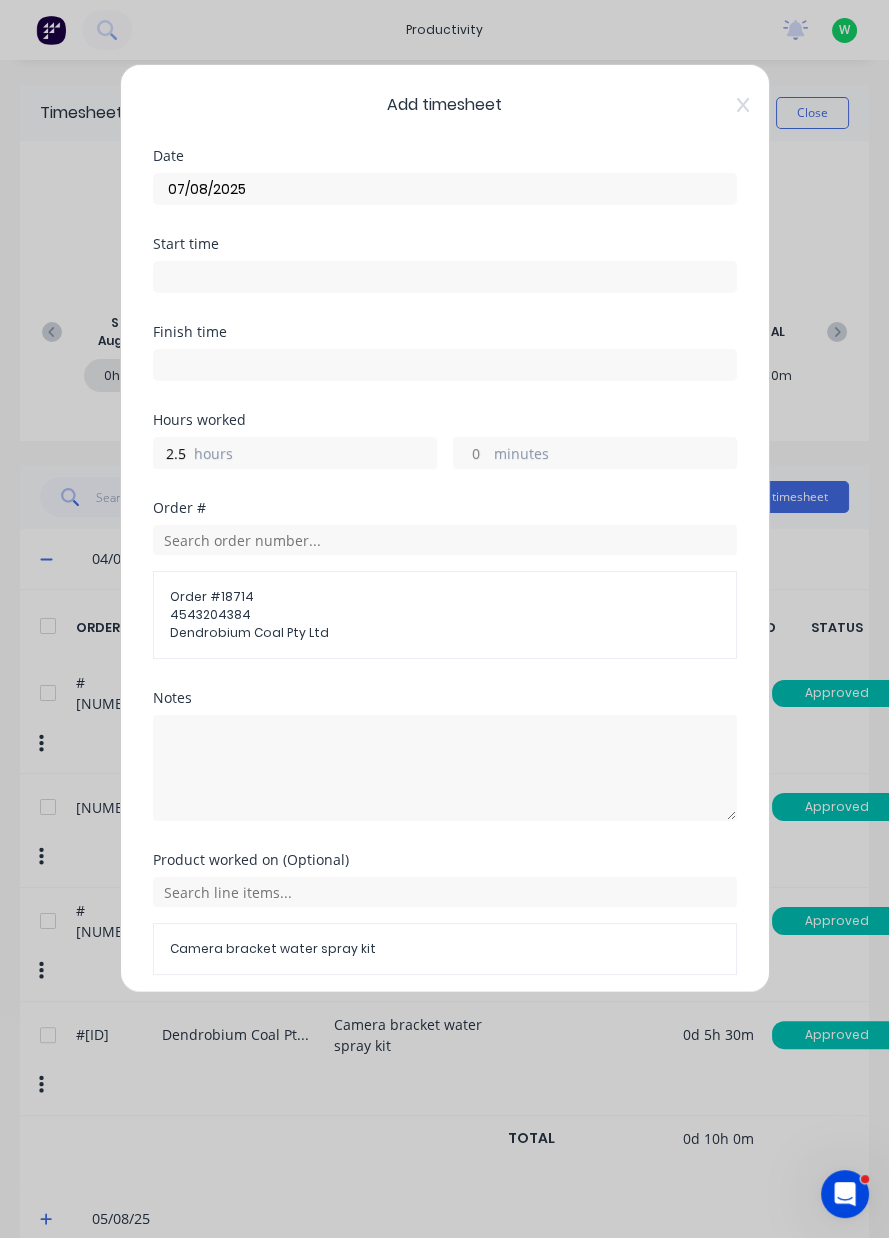 scroll, scrollTop: 71, scrollLeft: 0, axis: vertical 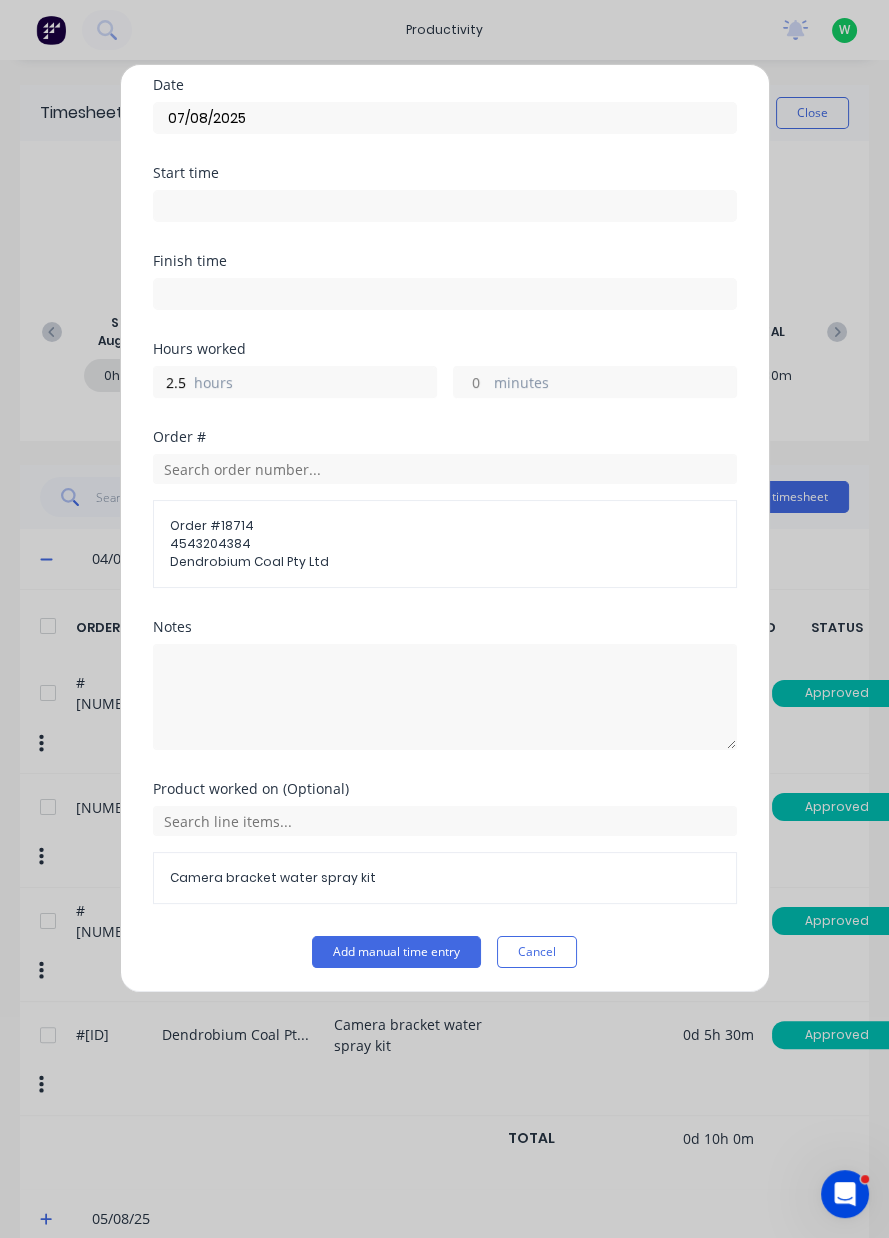 click on "Add timesheet Date [DATE] Start time Finish time Hours worked [NUMBER] hours minutes Order # Order # [NUMBER] [PHONE] Dendrobium Coal Pty Ltd Notes Product worked on (Optional) Camera bracket water spray kit Add manual time entry   Cancel" at bounding box center [444, 619] 